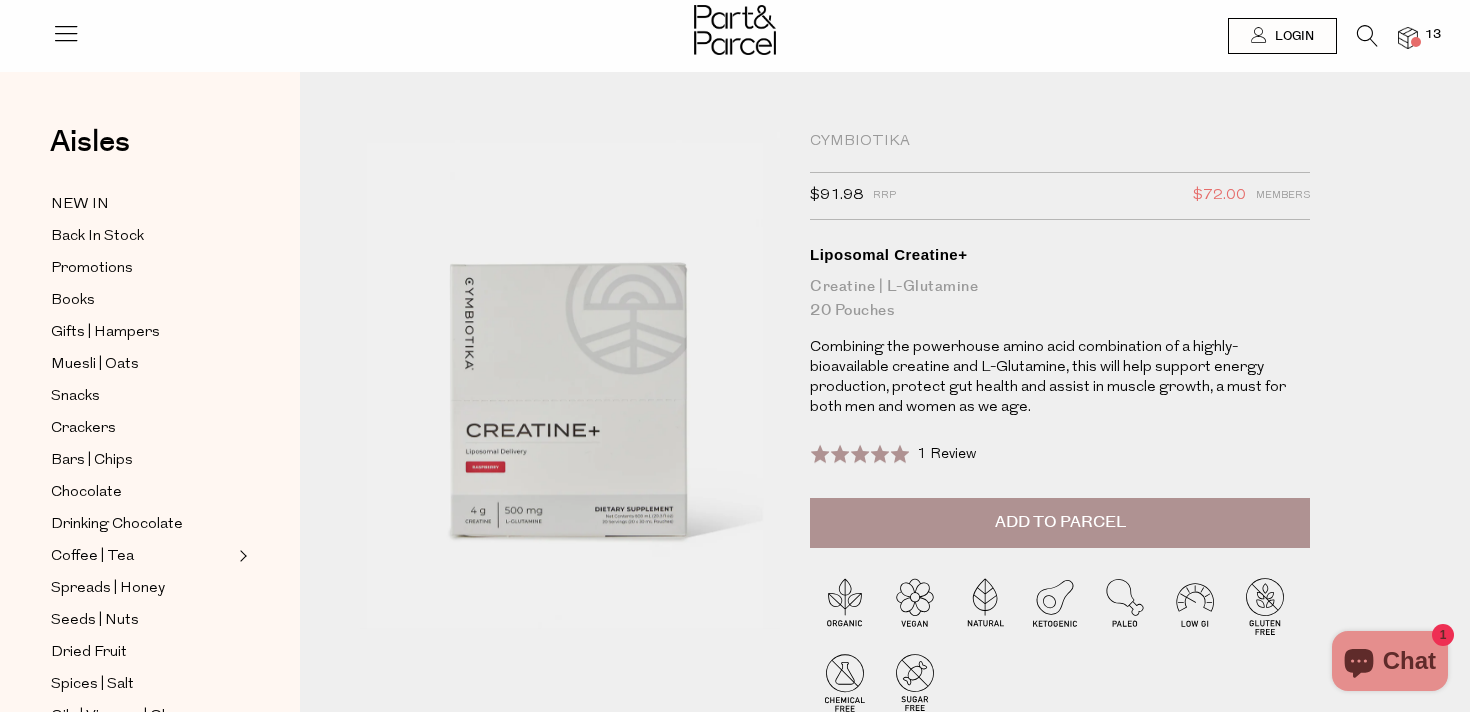 scroll, scrollTop: 0, scrollLeft: 0, axis: both 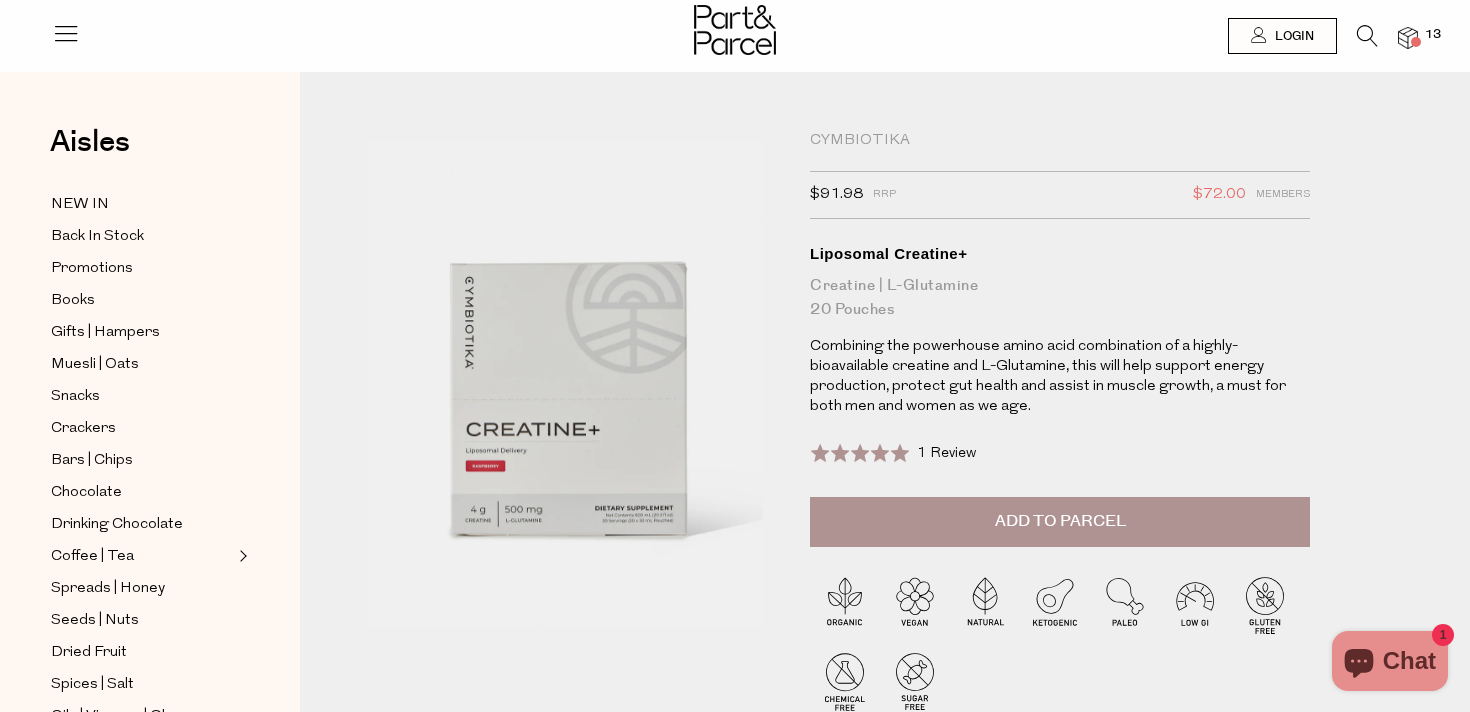 click at bounding box center (1408, 38) 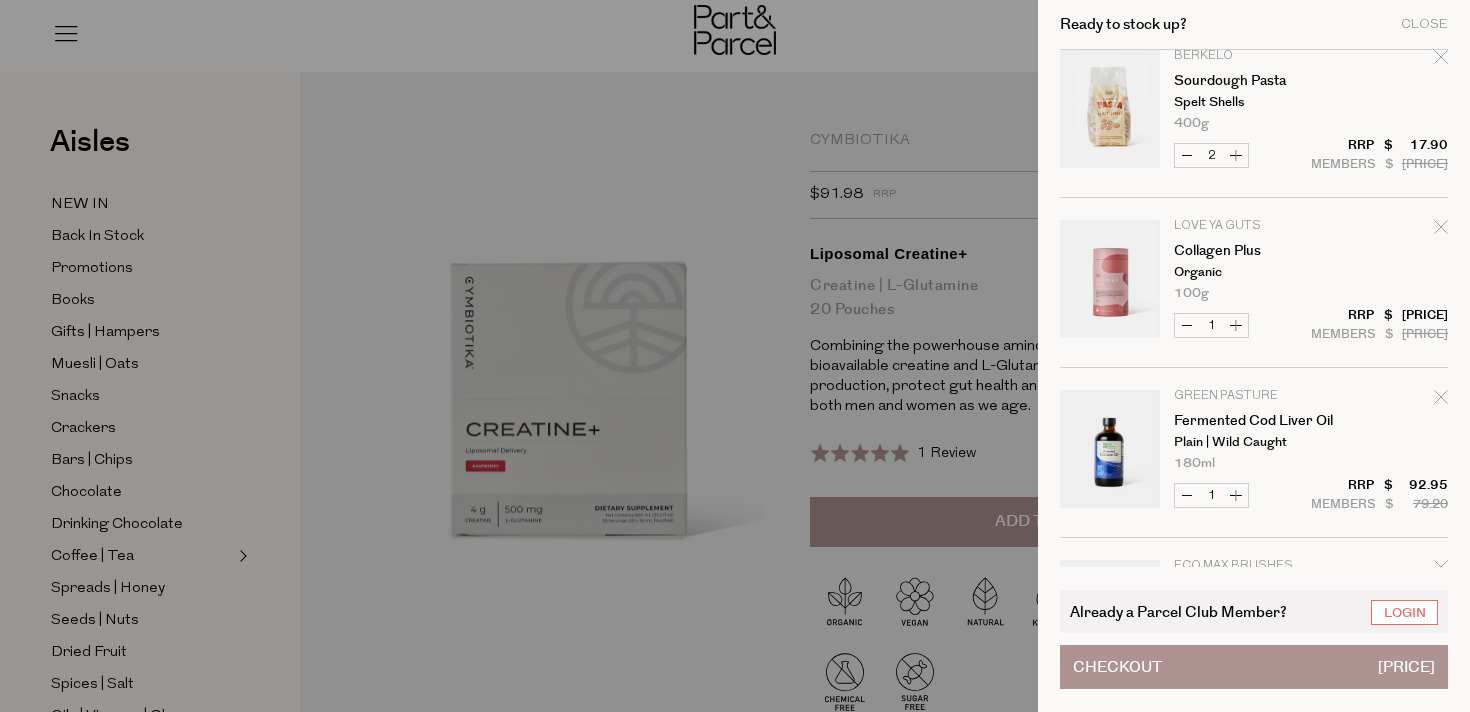 scroll, scrollTop: 23, scrollLeft: 0, axis: vertical 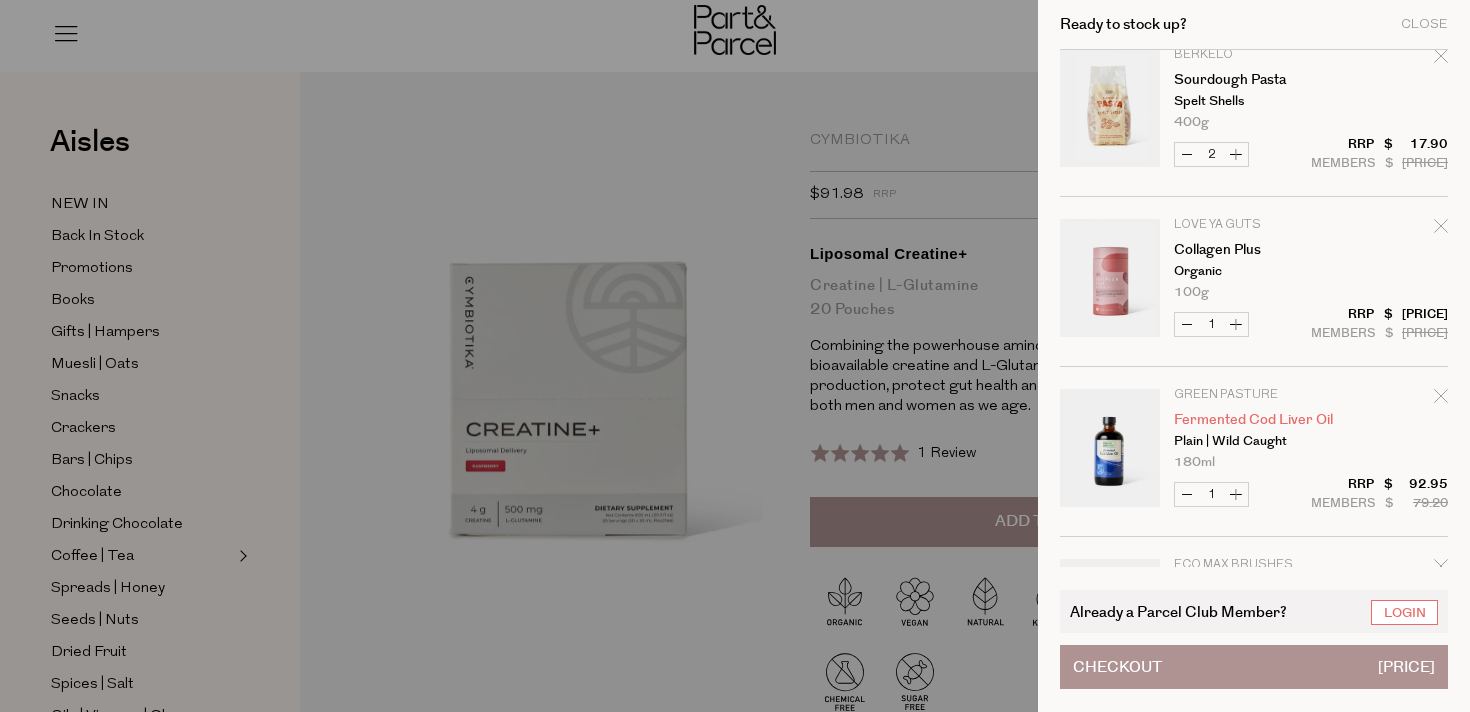 click on "Fermented Cod Liver Oil" at bounding box center (1251, 420) 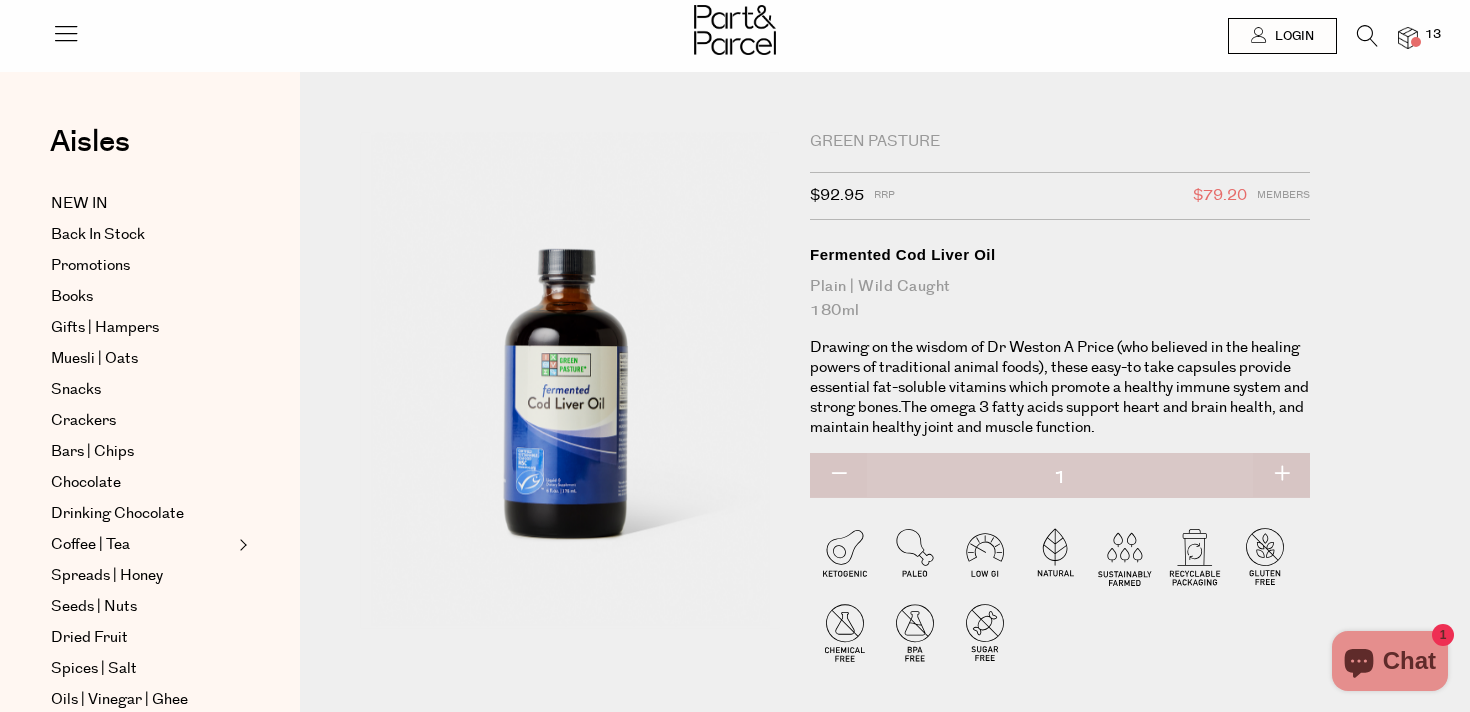 scroll, scrollTop: 0, scrollLeft: 0, axis: both 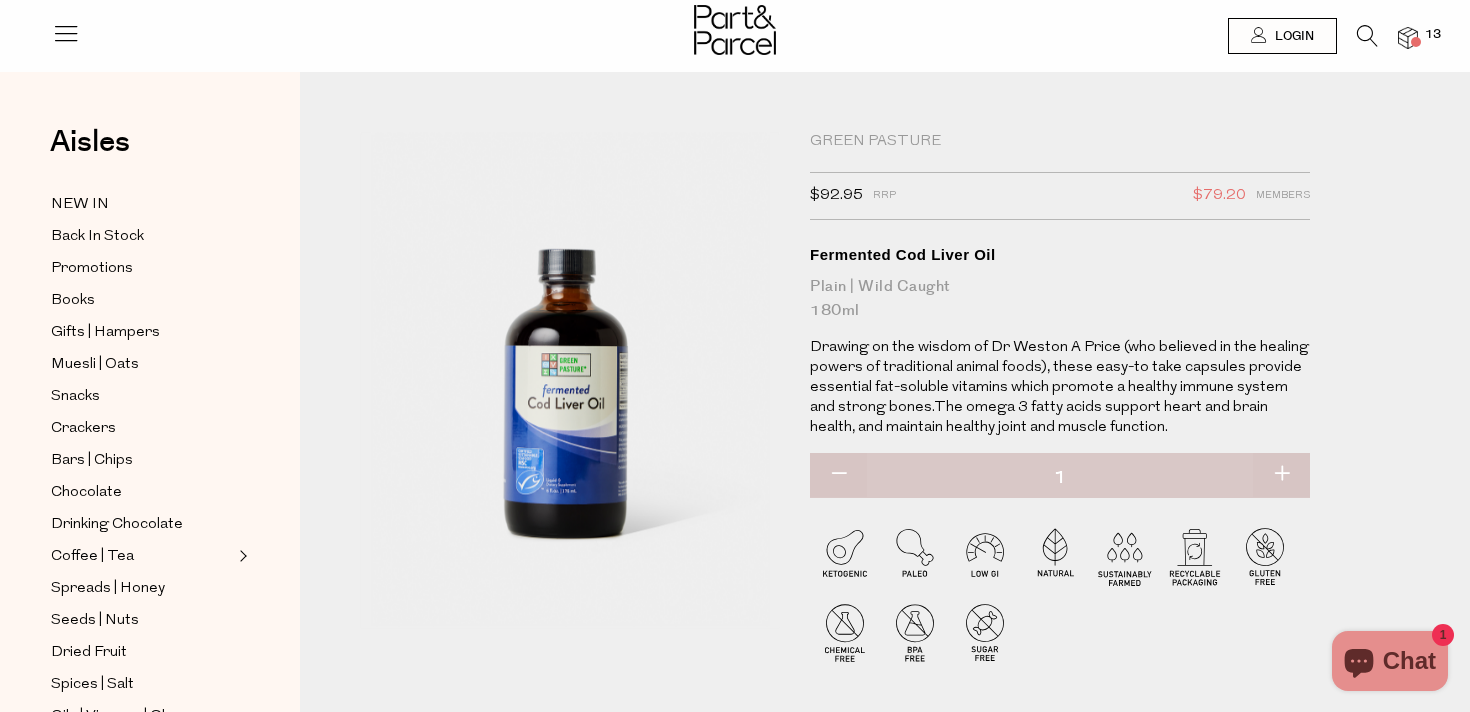 click at bounding box center (1408, 38) 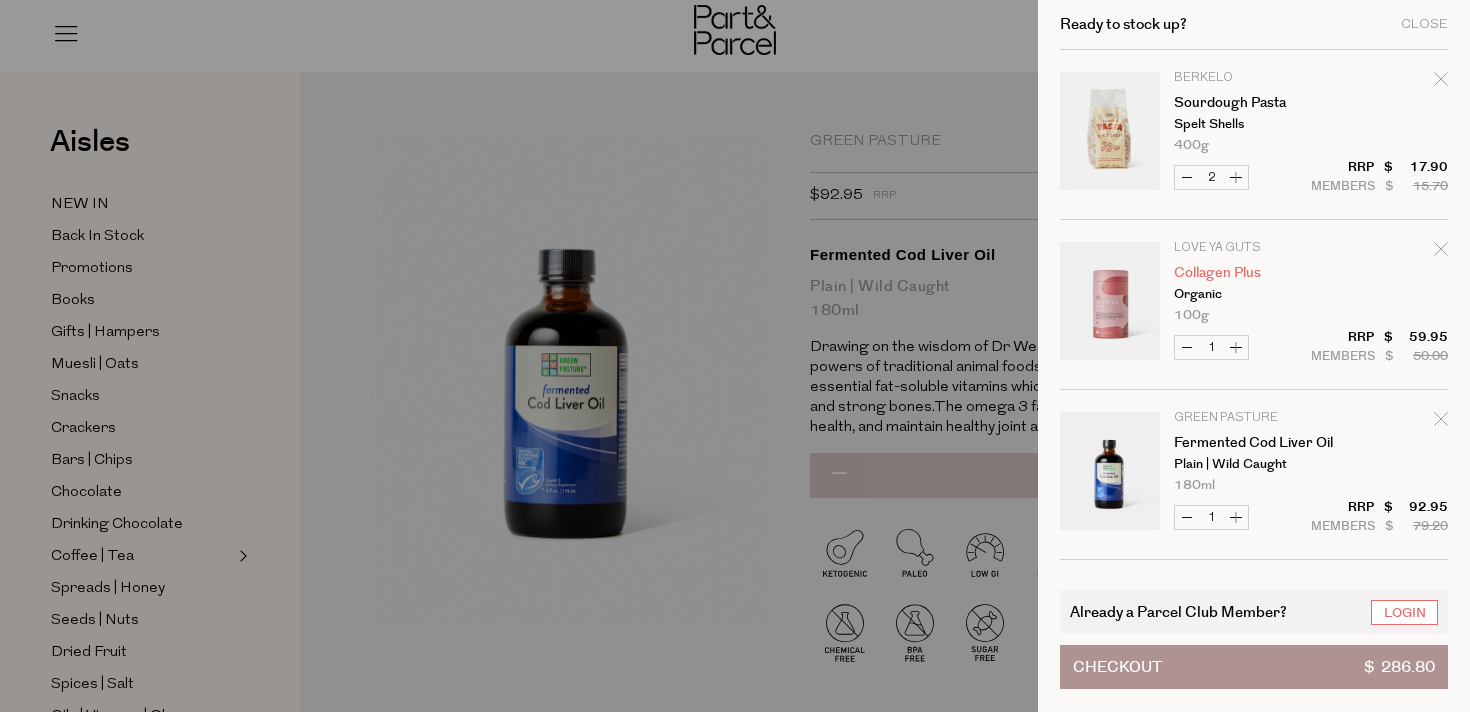 click on "Collagen Plus" at bounding box center [1251, 273] 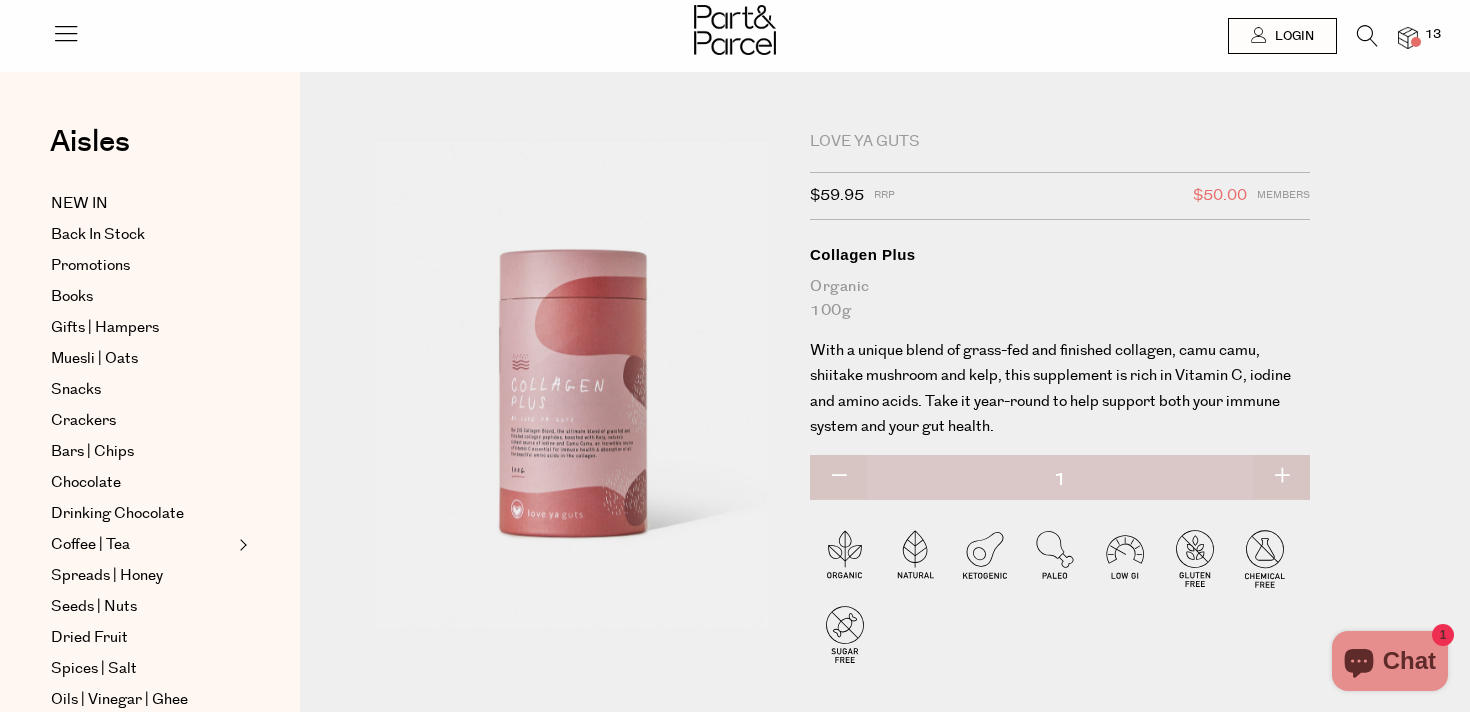 scroll, scrollTop: 0, scrollLeft: 0, axis: both 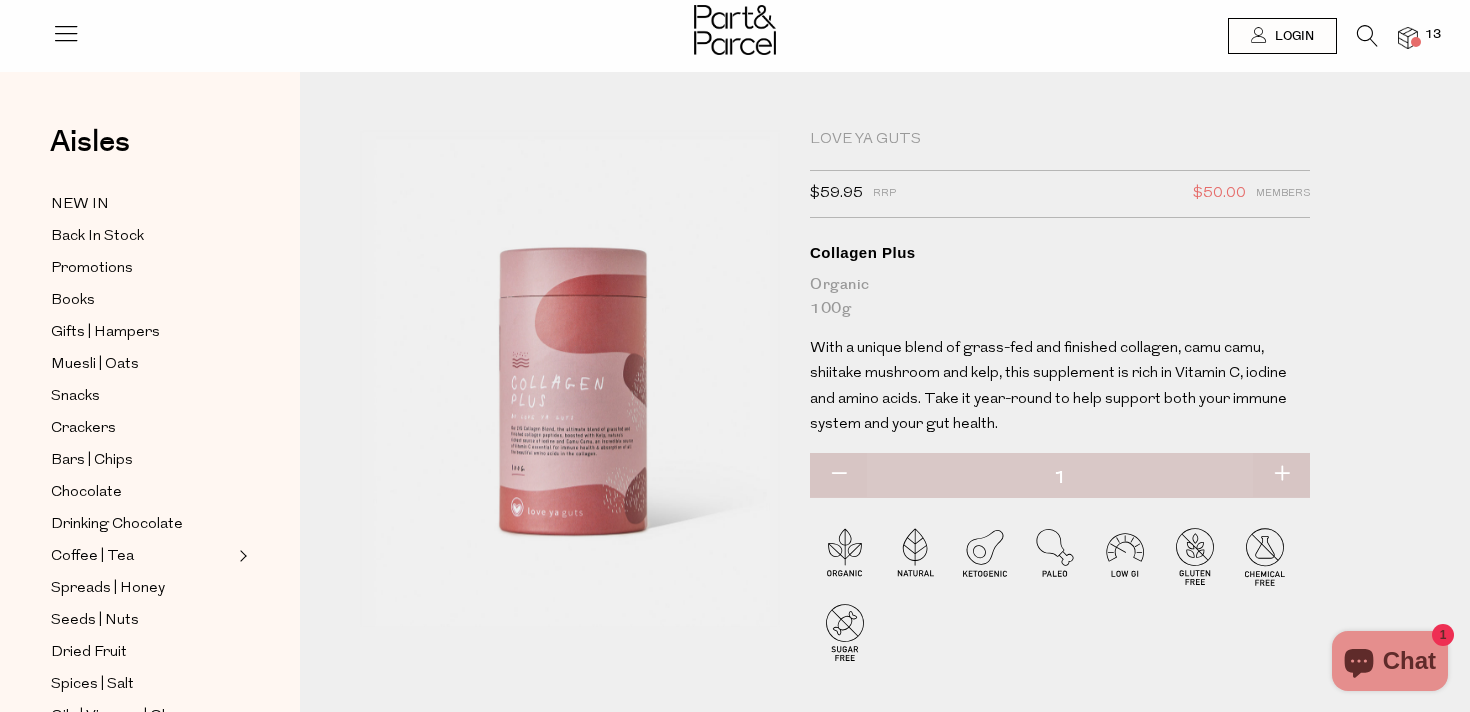 click at bounding box center [1408, 38] 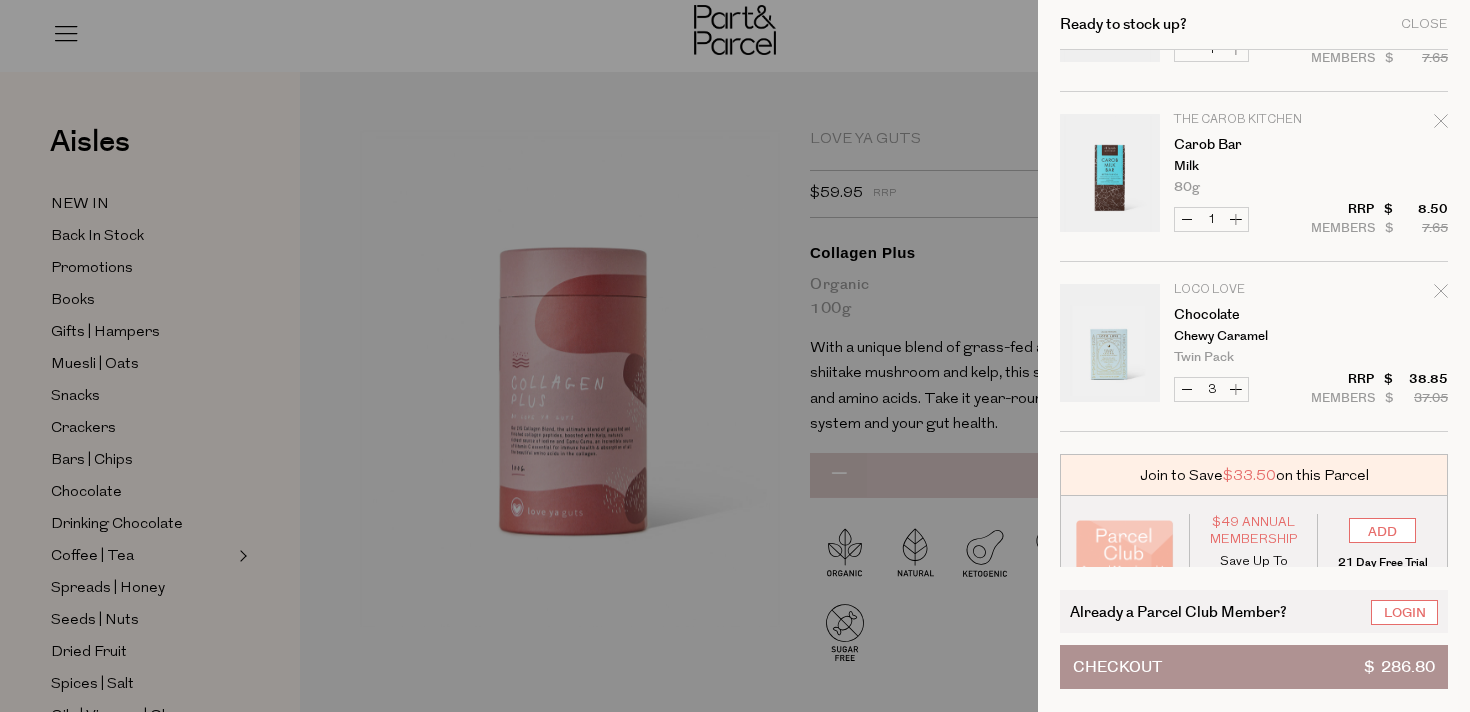scroll, scrollTop: 1187, scrollLeft: 0, axis: vertical 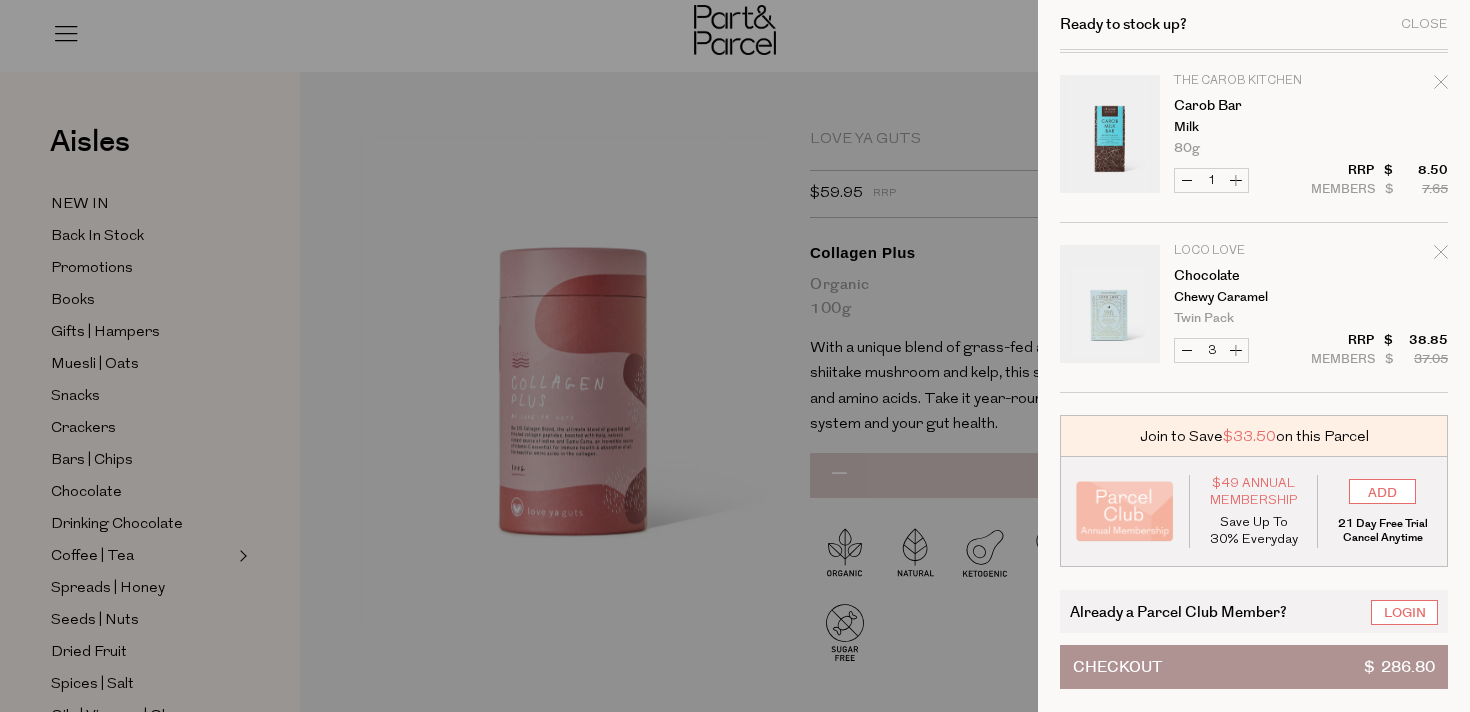 click at bounding box center (735, 356) 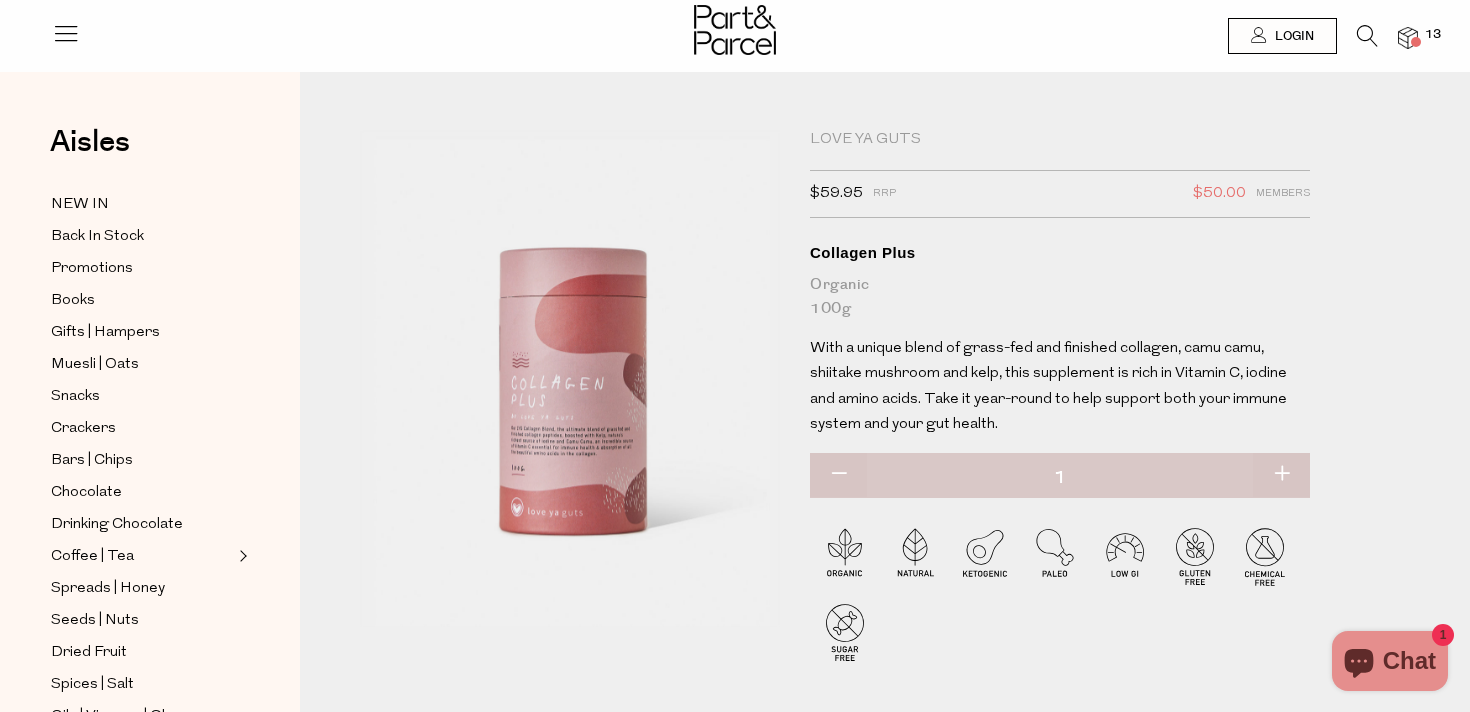 scroll, scrollTop: 0, scrollLeft: 0, axis: both 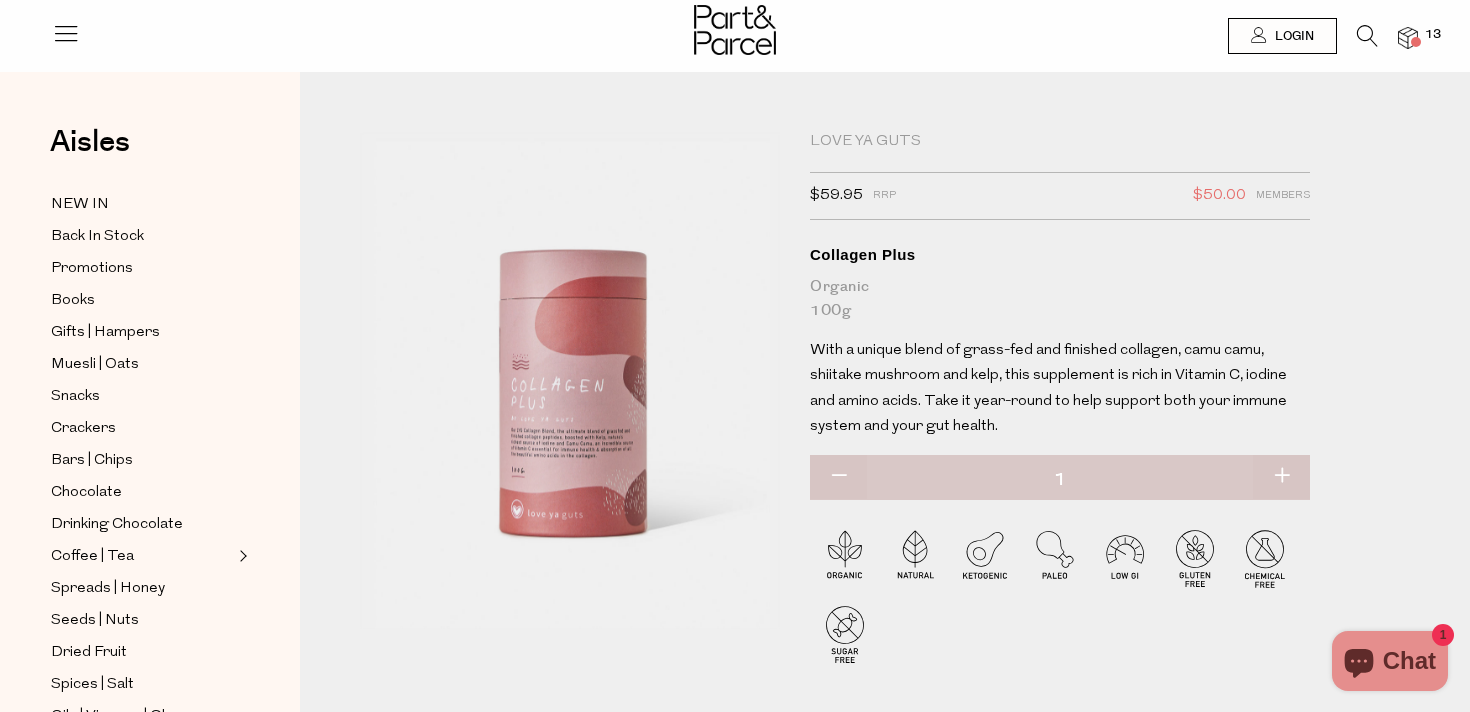 click at bounding box center [1408, 38] 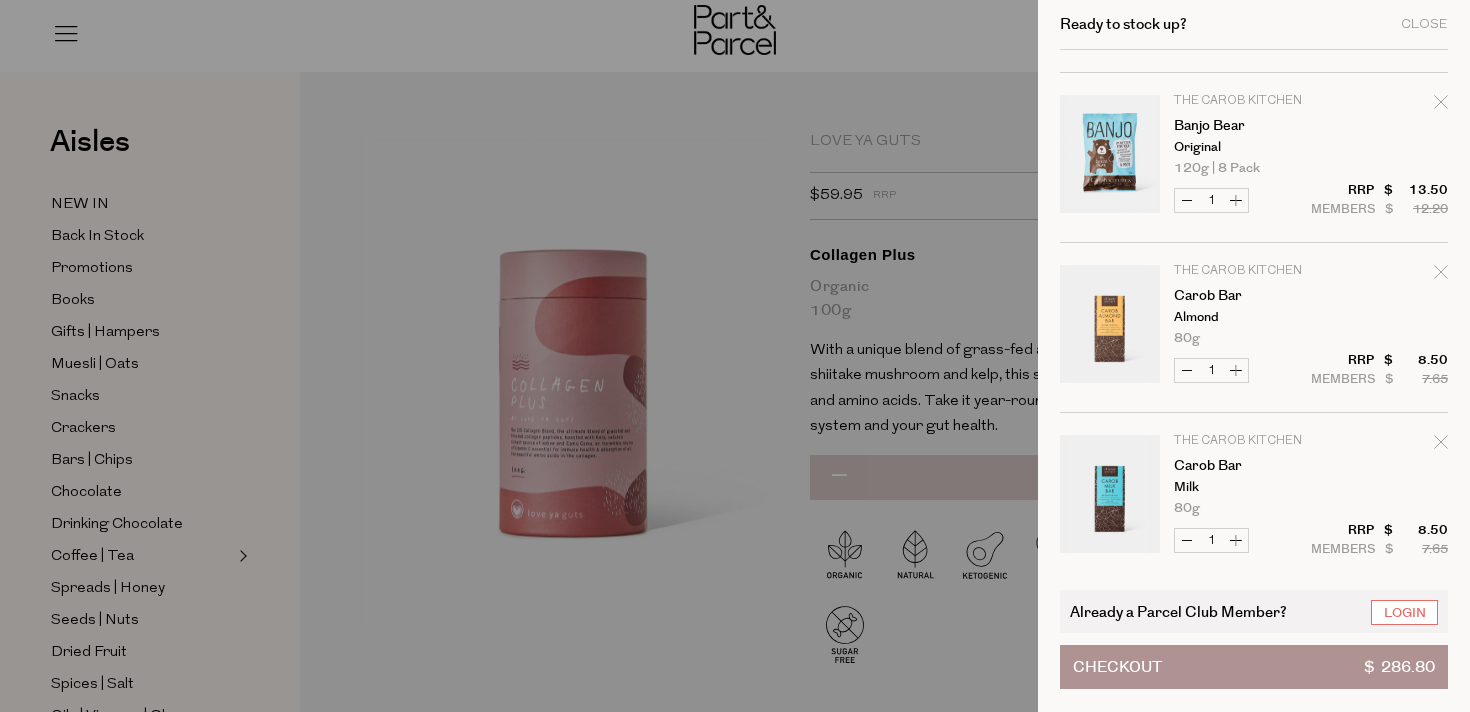 scroll, scrollTop: 823, scrollLeft: 0, axis: vertical 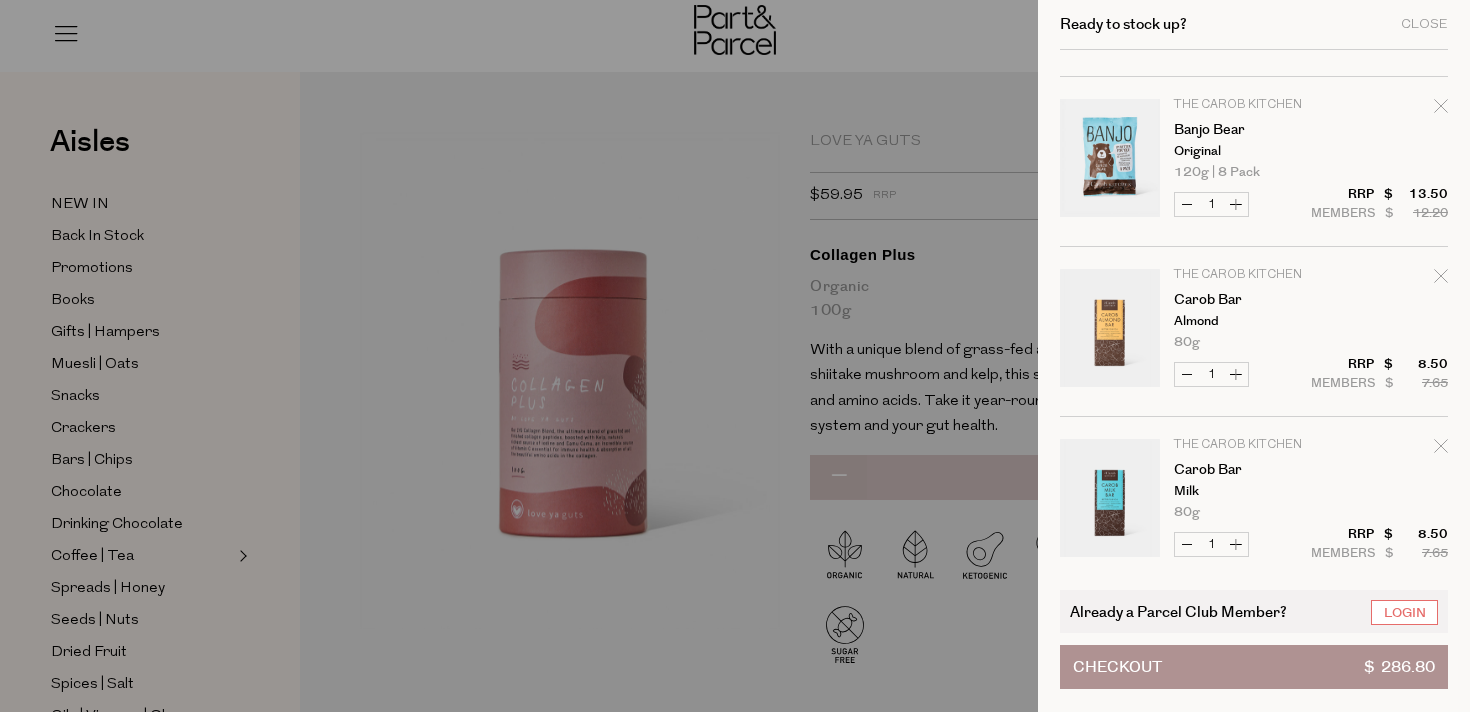 click at bounding box center [735, 356] 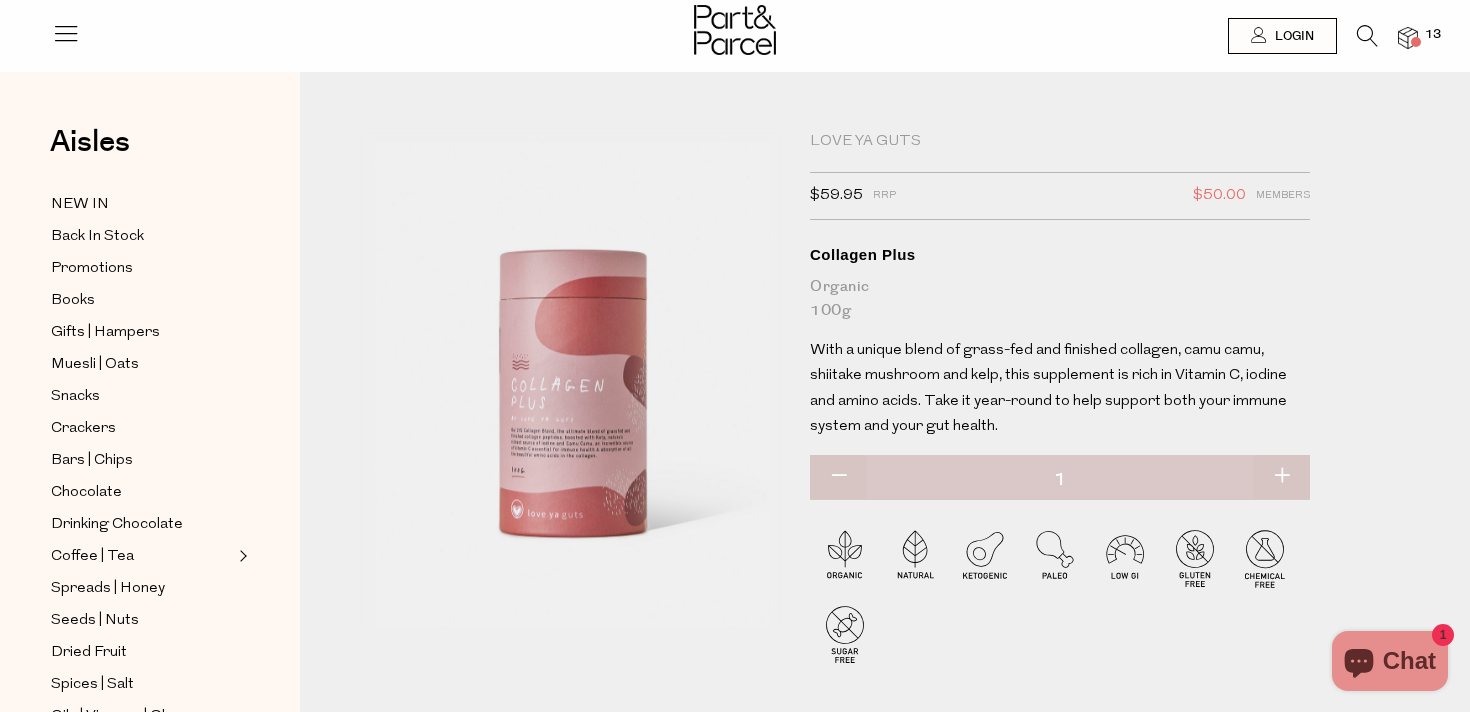 click at bounding box center (1408, 38) 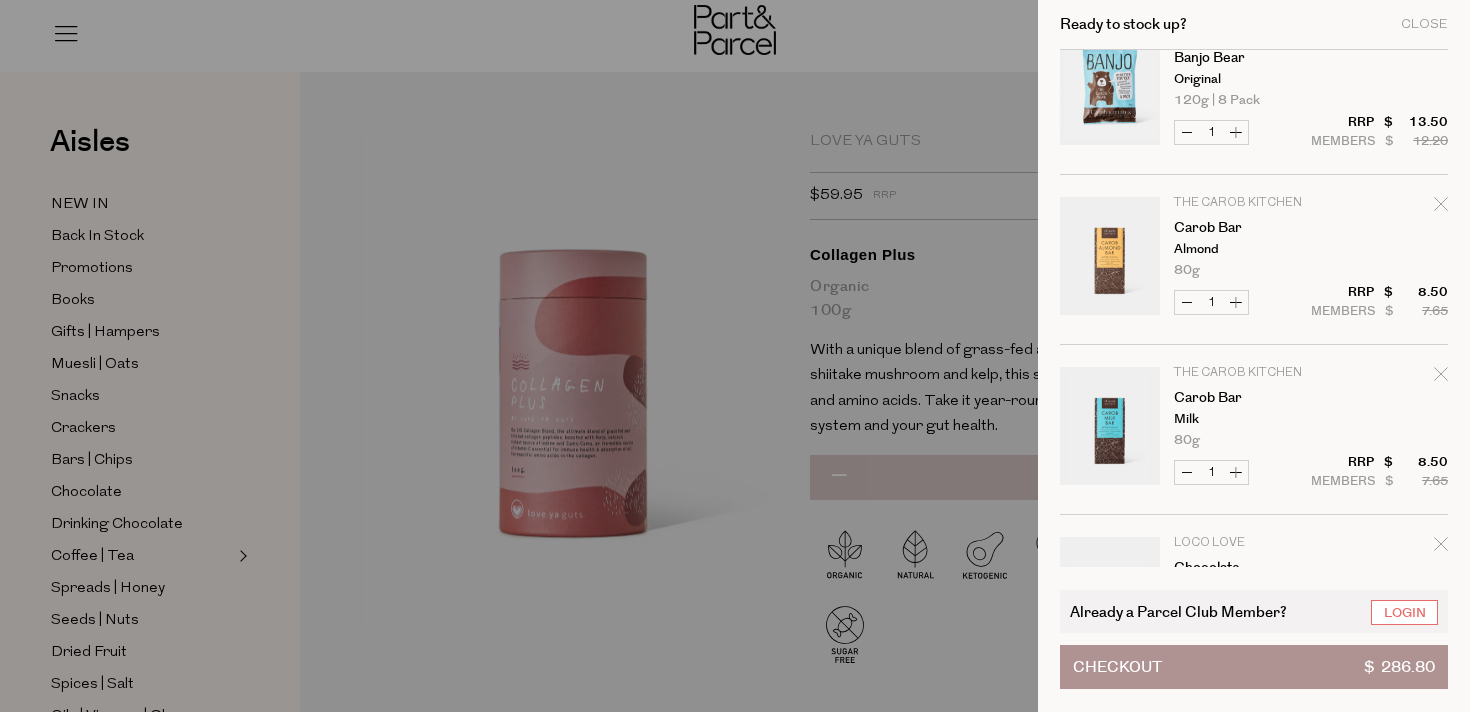 scroll, scrollTop: 910, scrollLeft: 0, axis: vertical 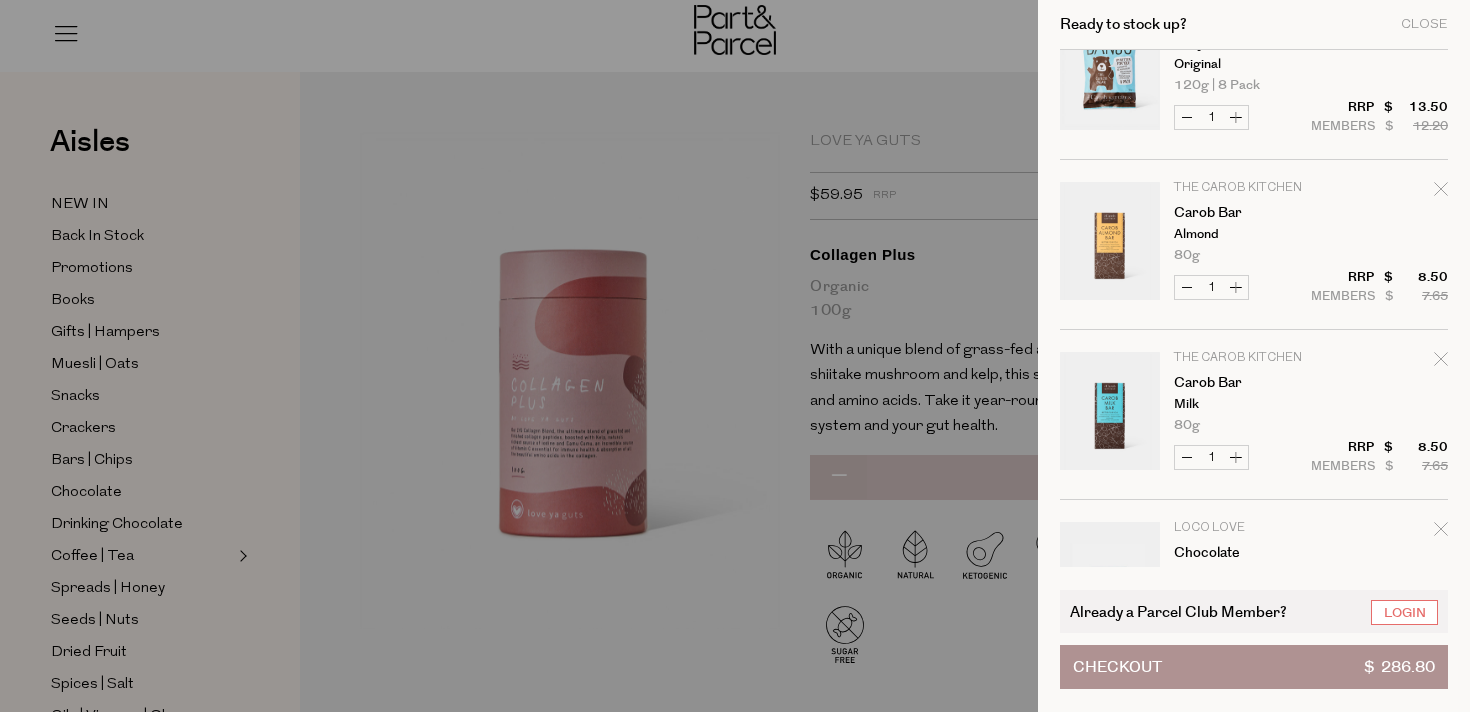 click 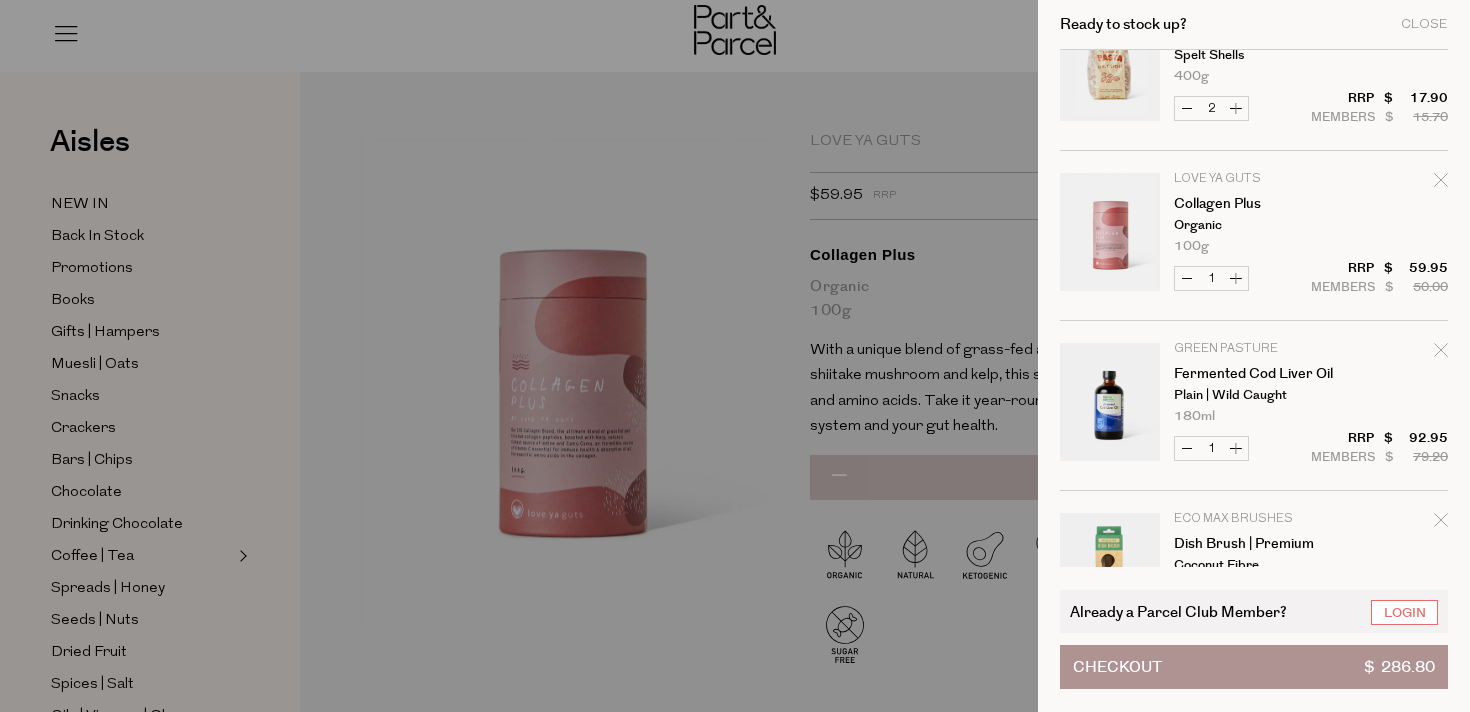 scroll, scrollTop: 0, scrollLeft: 0, axis: both 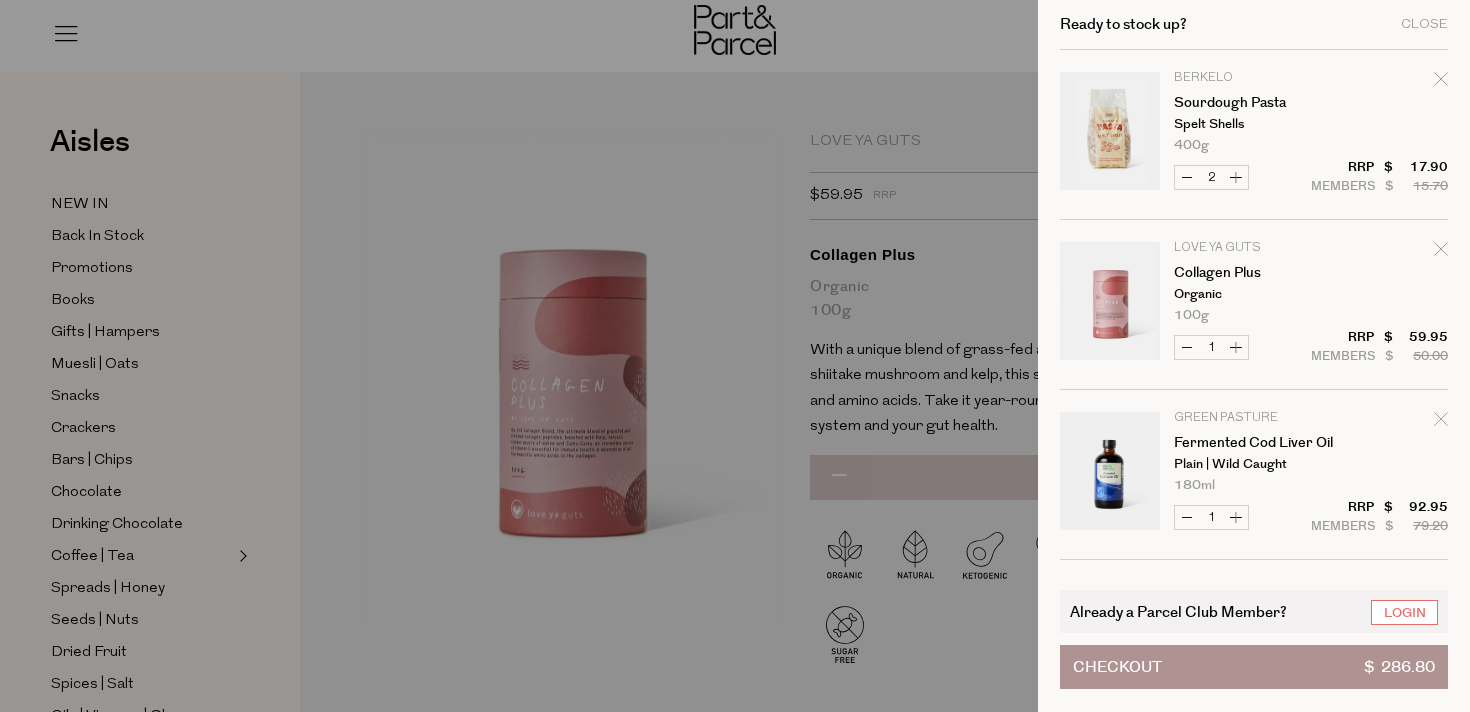 click on "Increase Sourdough Pasta" at bounding box center [1236, 177] 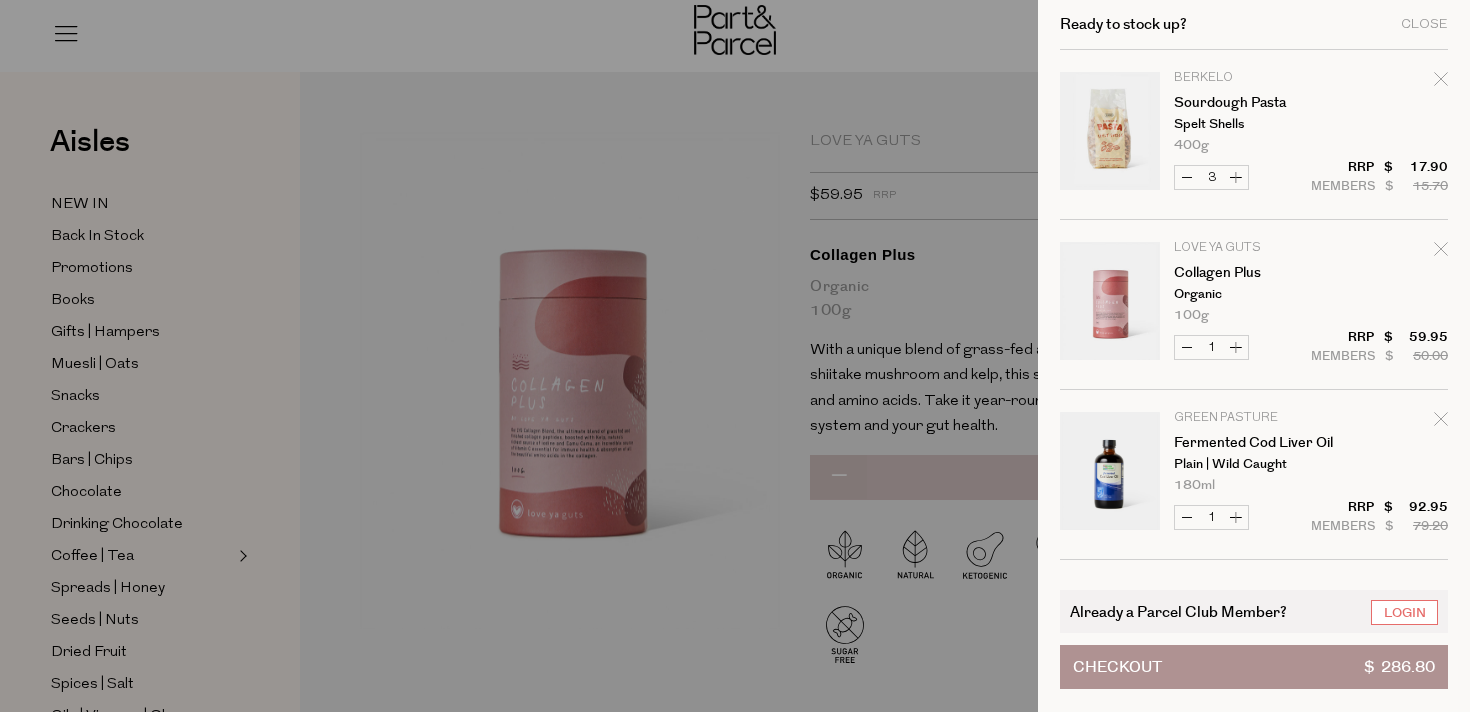 click on "Increase Sourdough Pasta" at bounding box center [1236, 177] 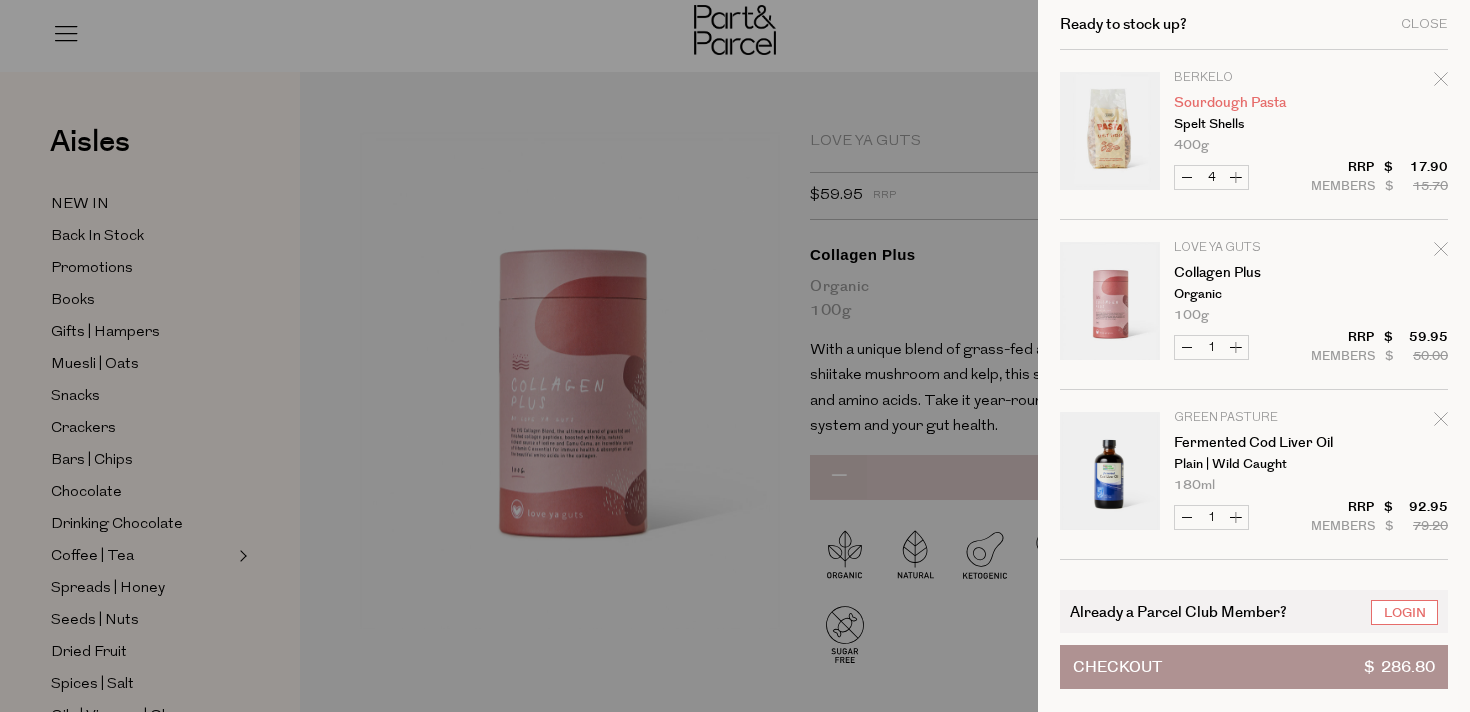click on "Sourdough Pasta" at bounding box center (1251, 103) 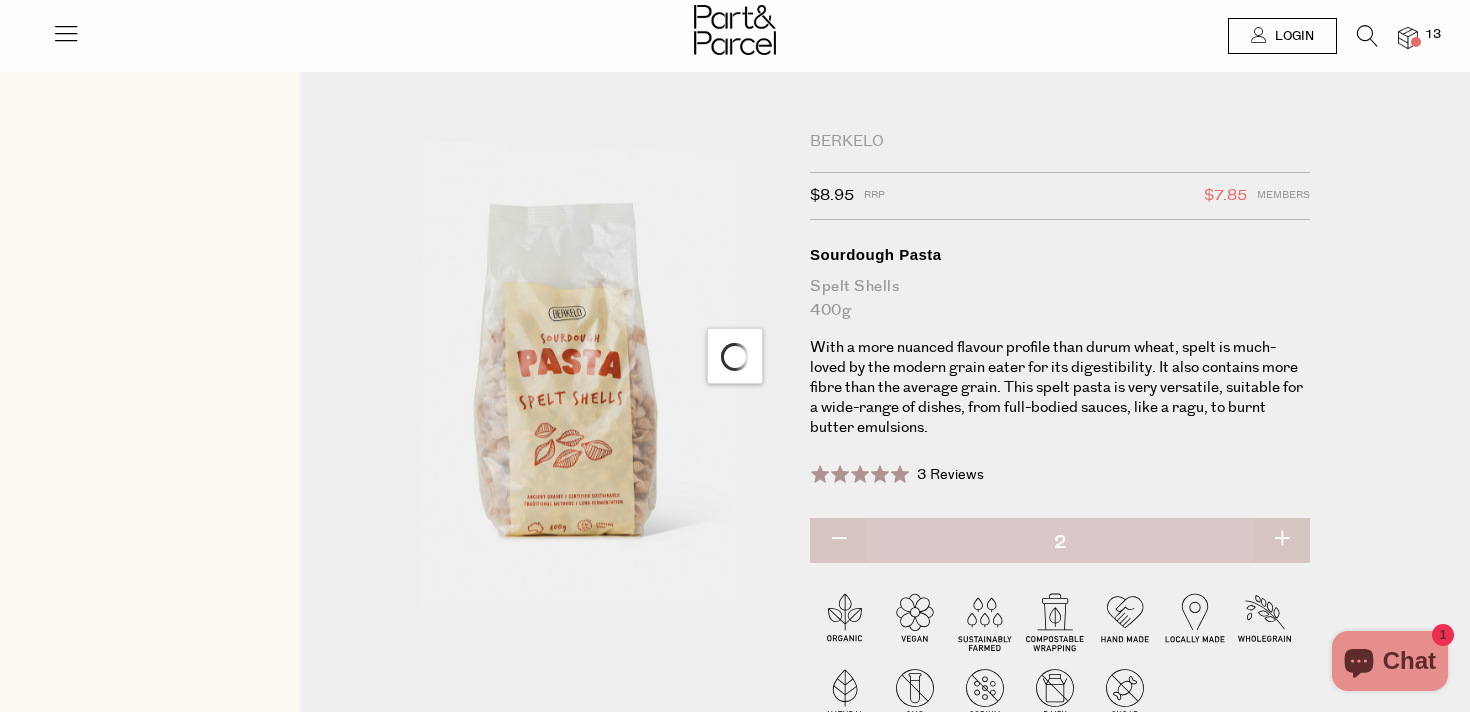 scroll, scrollTop: 0, scrollLeft: 0, axis: both 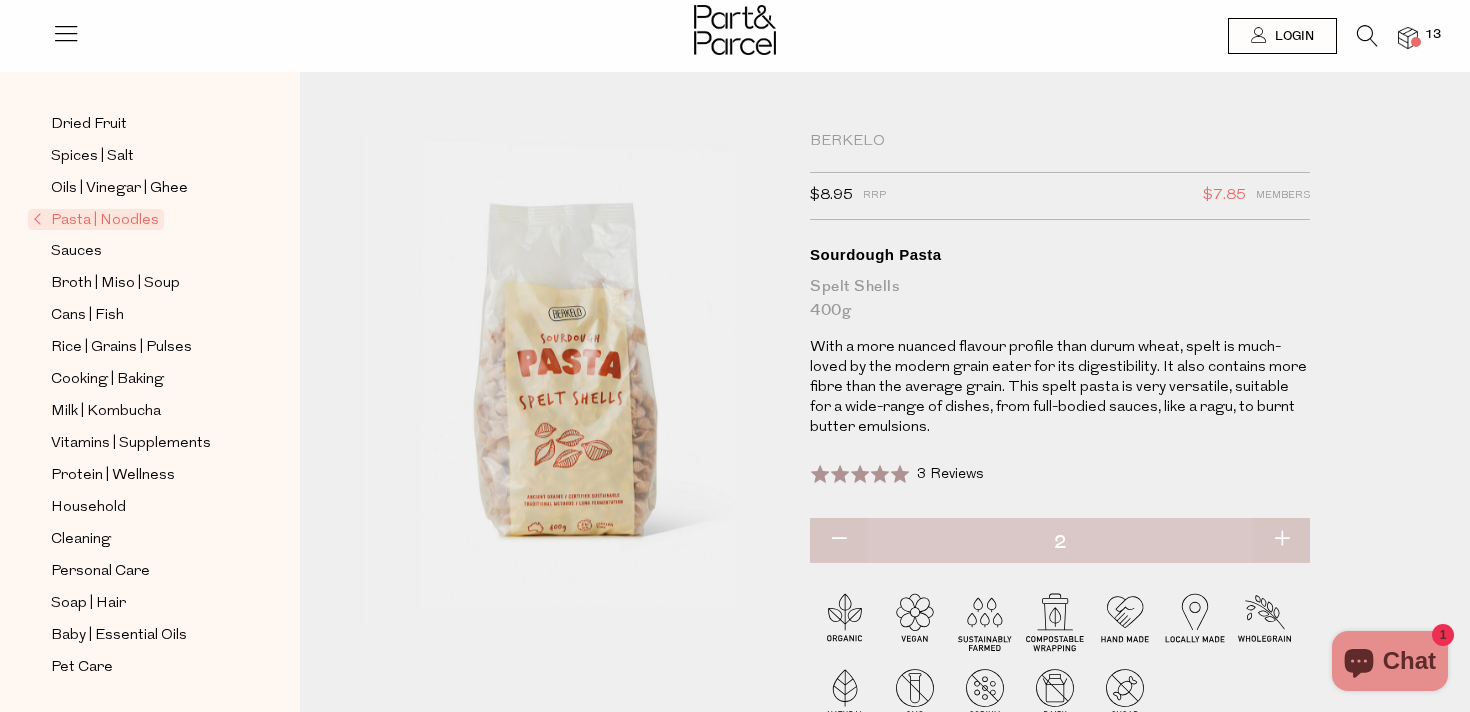 click at bounding box center [1281, 540] 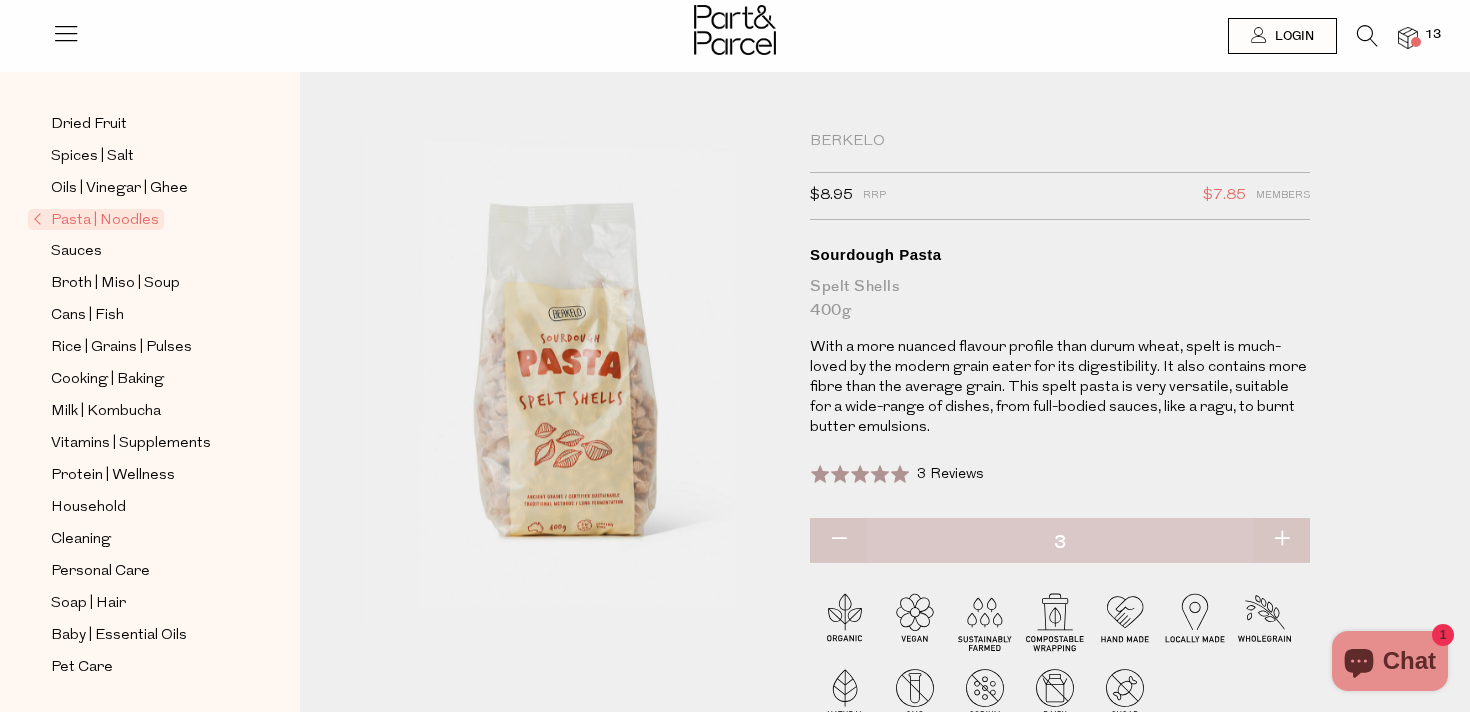 type on "3" 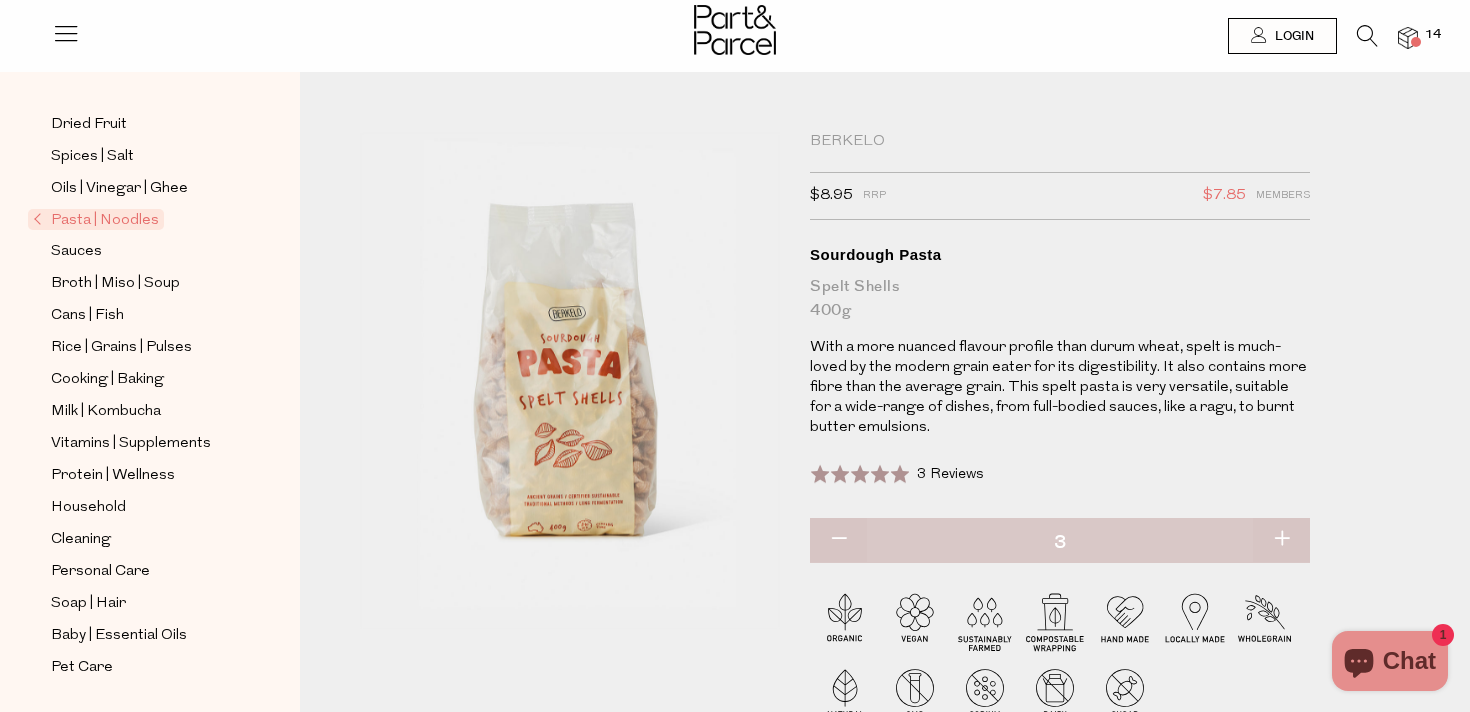 click on "Pasta | Noodles" at bounding box center (96, 219) 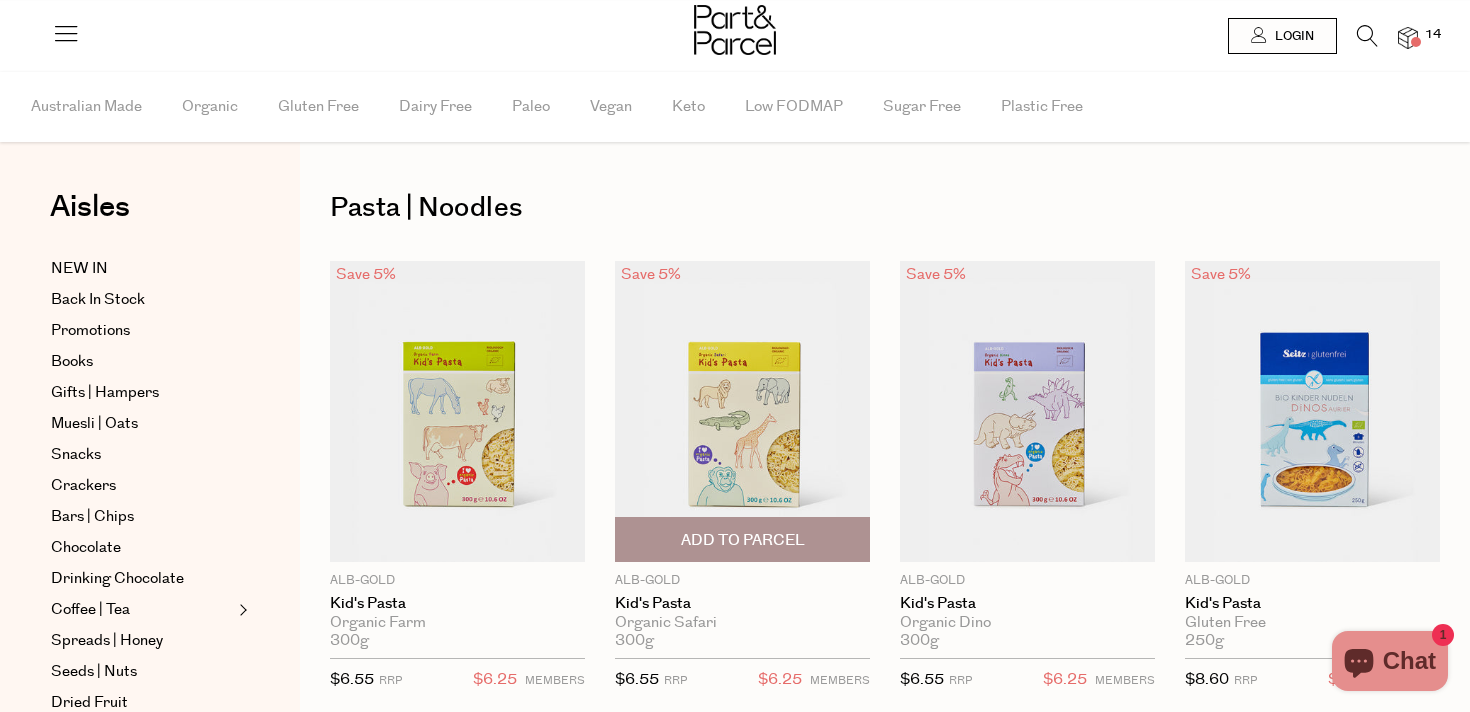 scroll, scrollTop: 0, scrollLeft: 0, axis: both 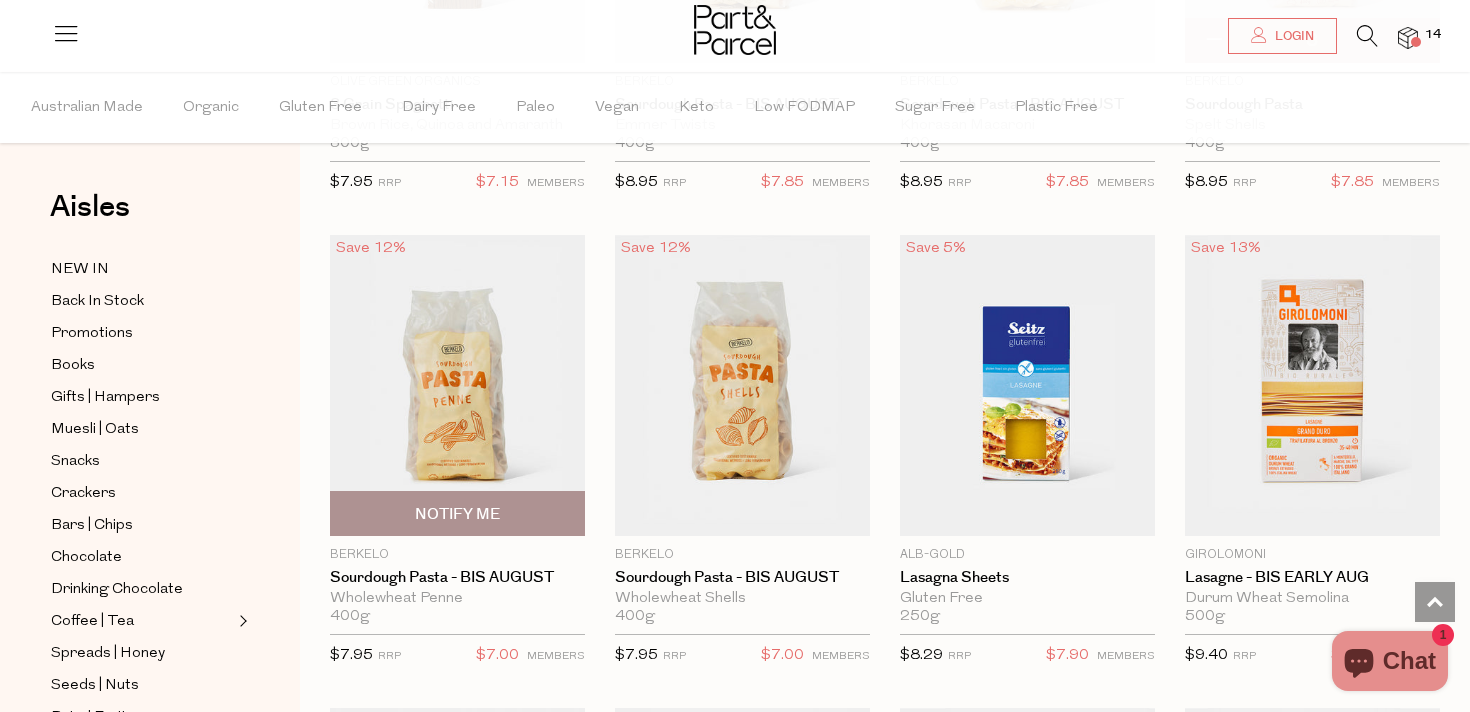 click on "Notify Me" at bounding box center [457, 514] 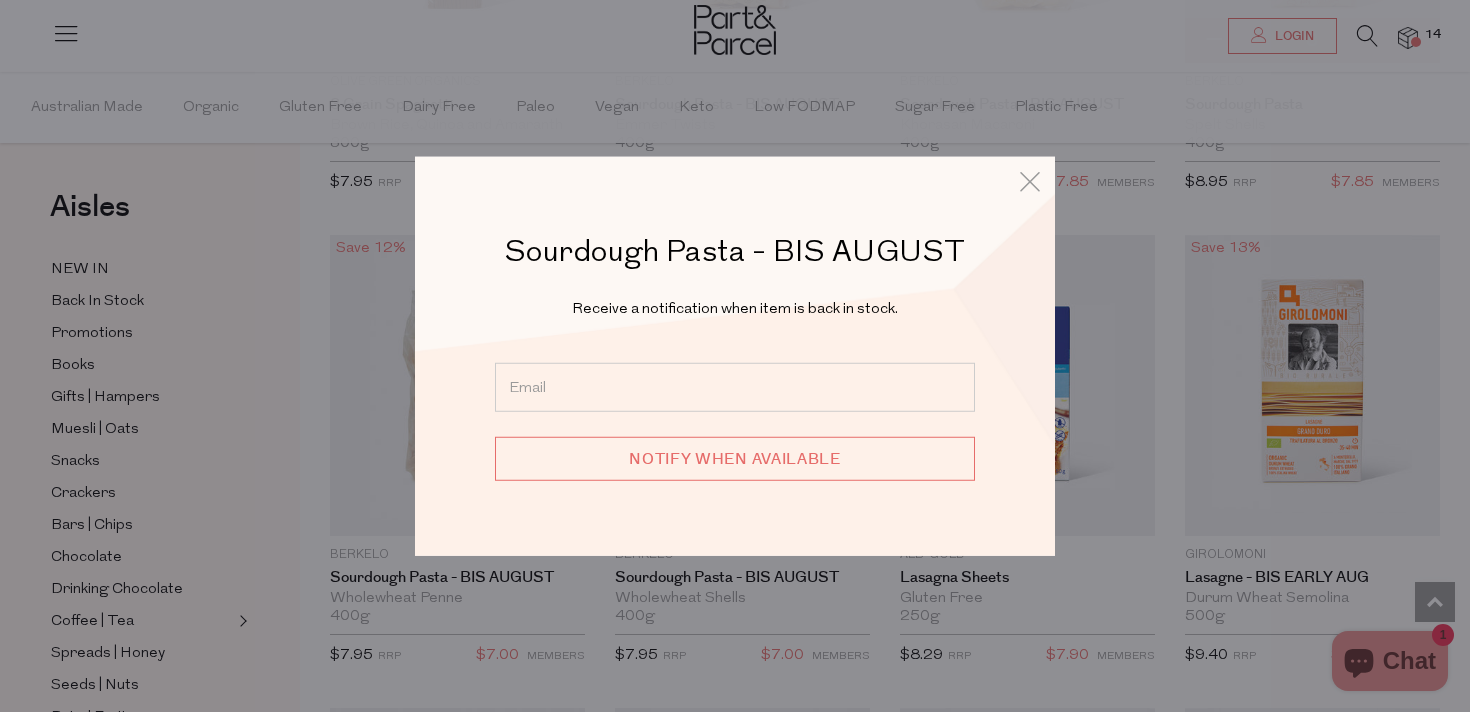click at bounding box center (735, 386) 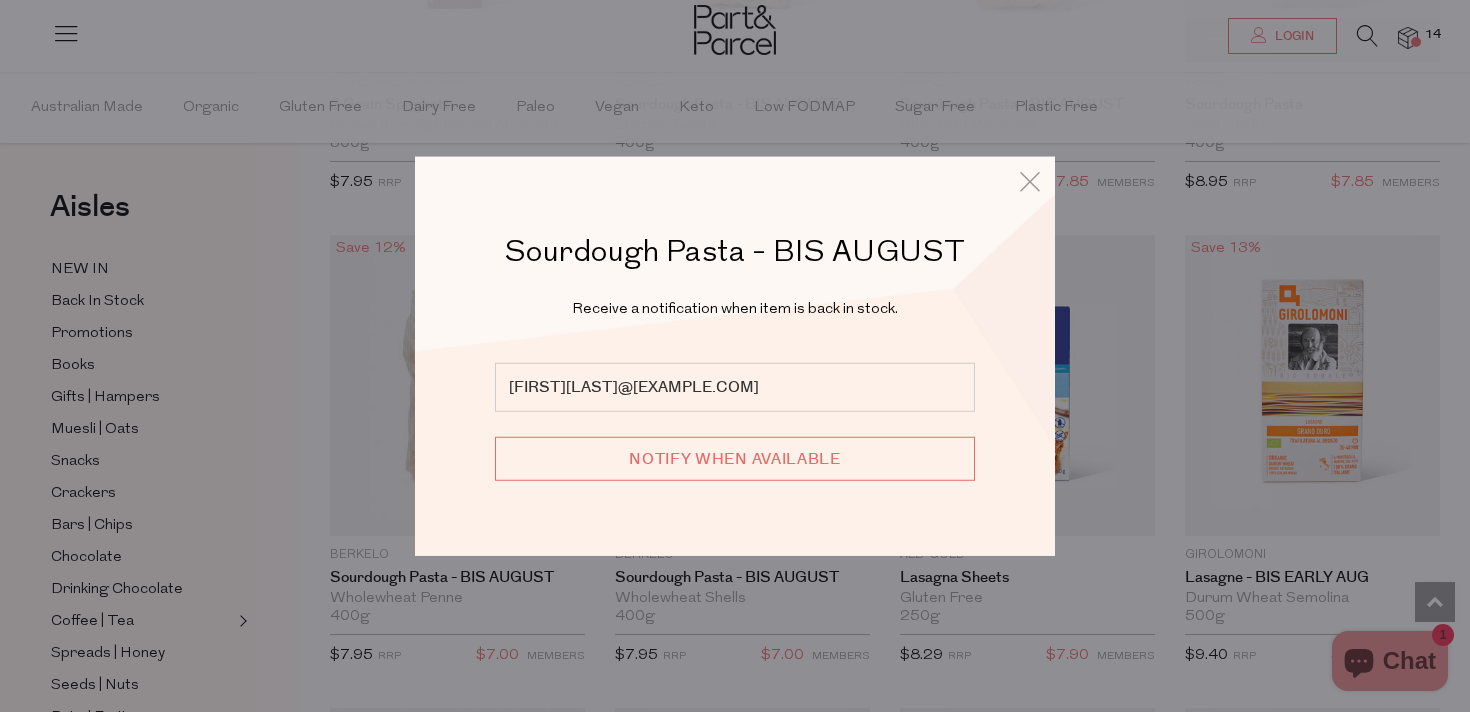 click on "Notify when available" at bounding box center [735, 458] 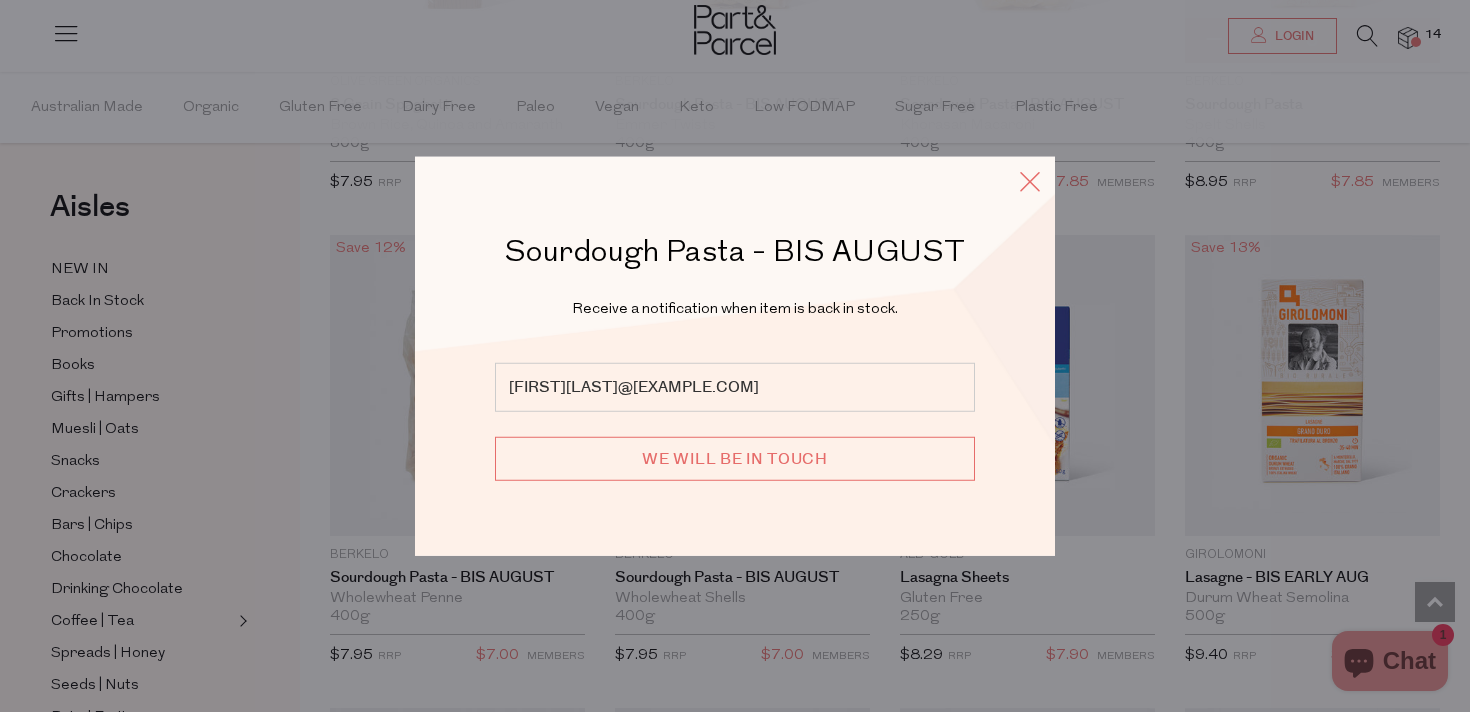 click at bounding box center [1030, 181] 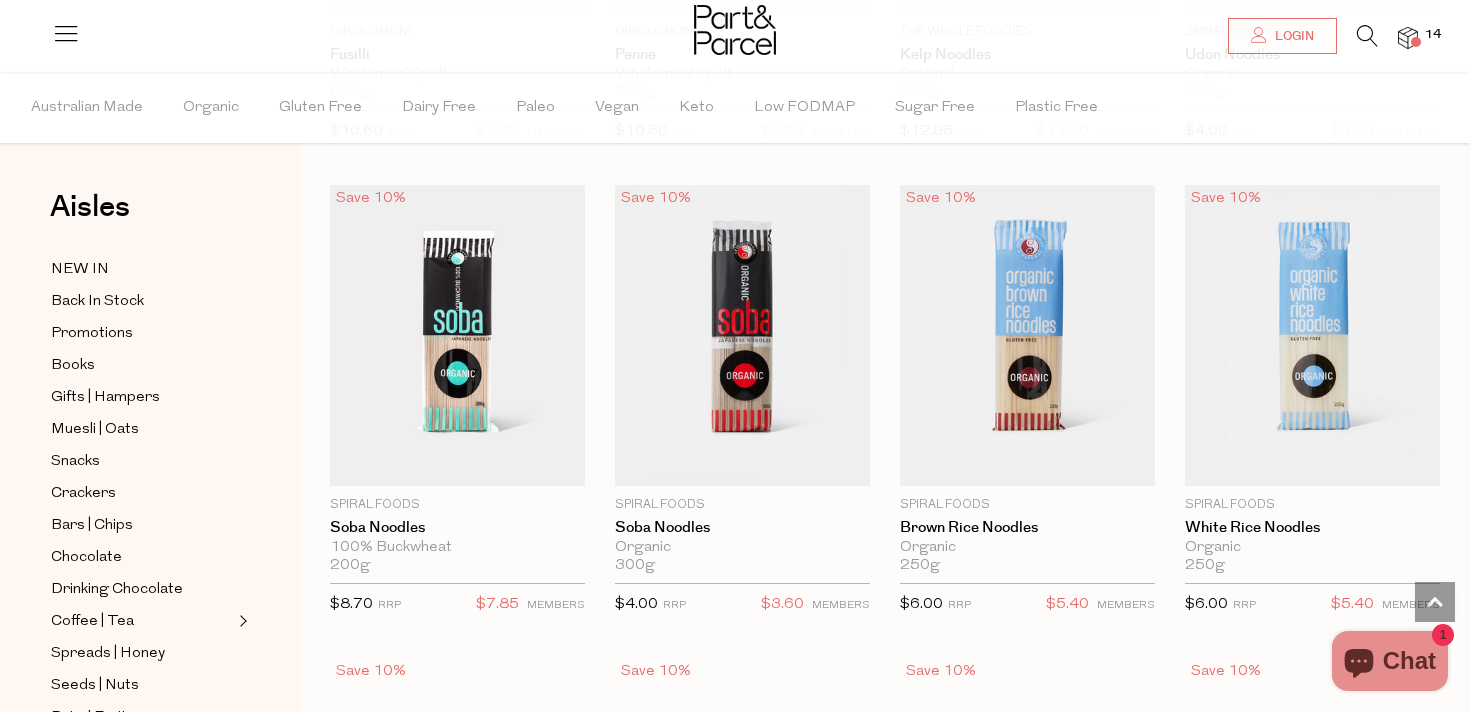 scroll, scrollTop: 4459, scrollLeft: 0, axis: vertical 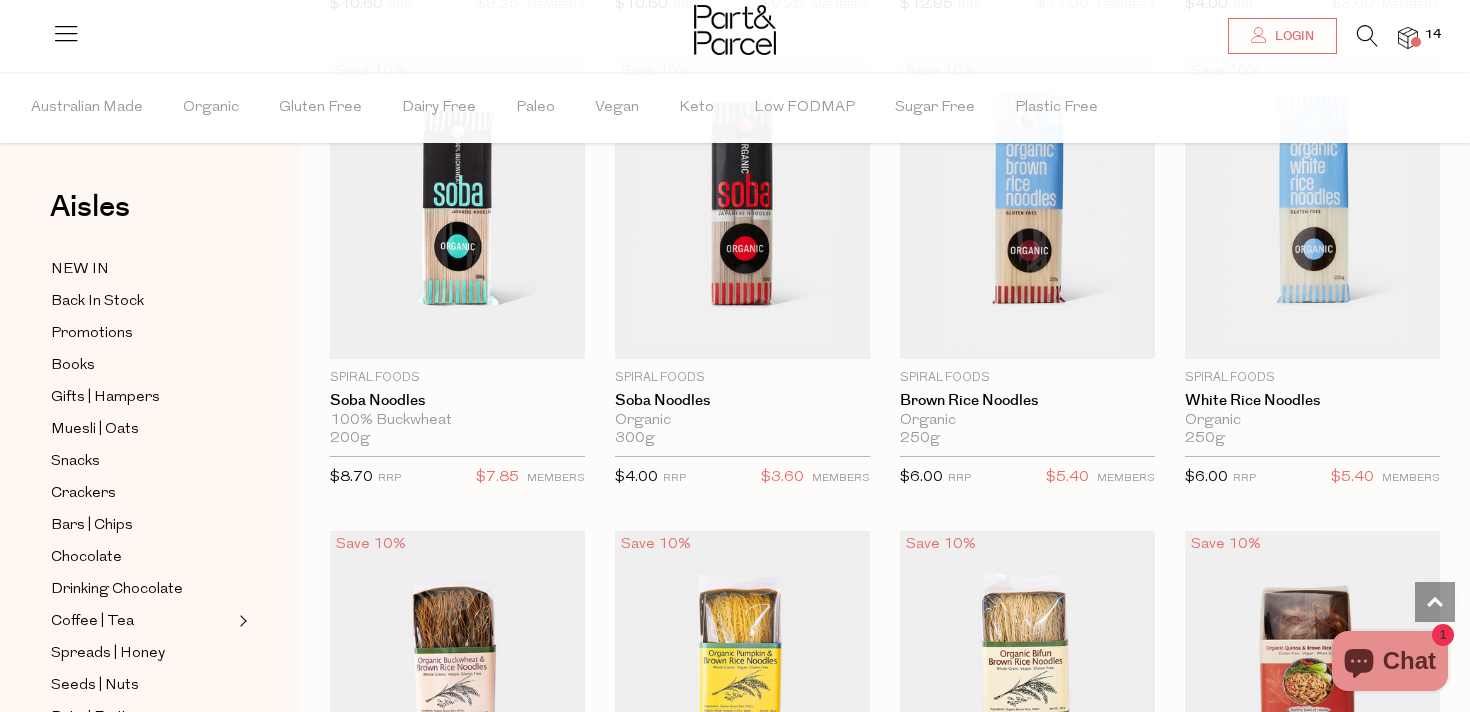 click at bounding box center (1408, 38) 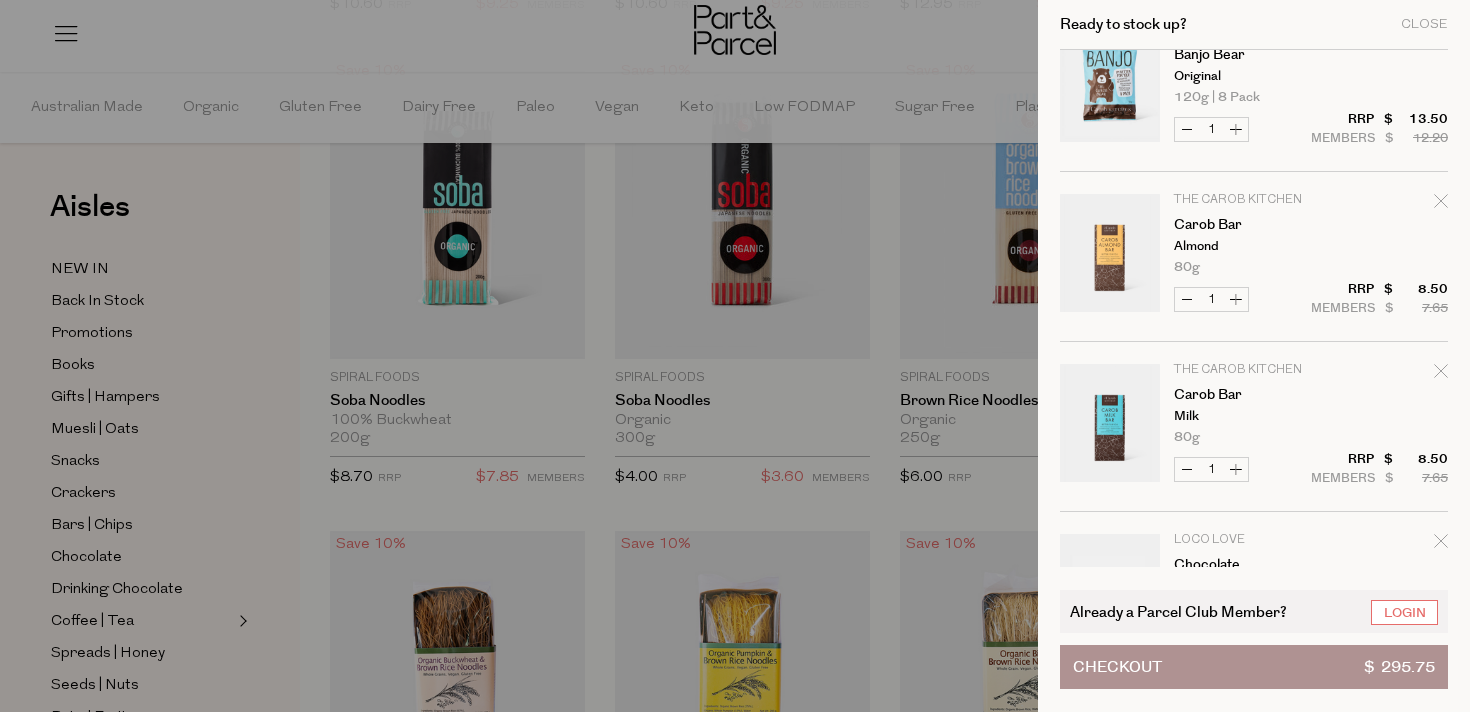 scroll, scrollTop: 856, scrollLeft: 0, axis: vertical 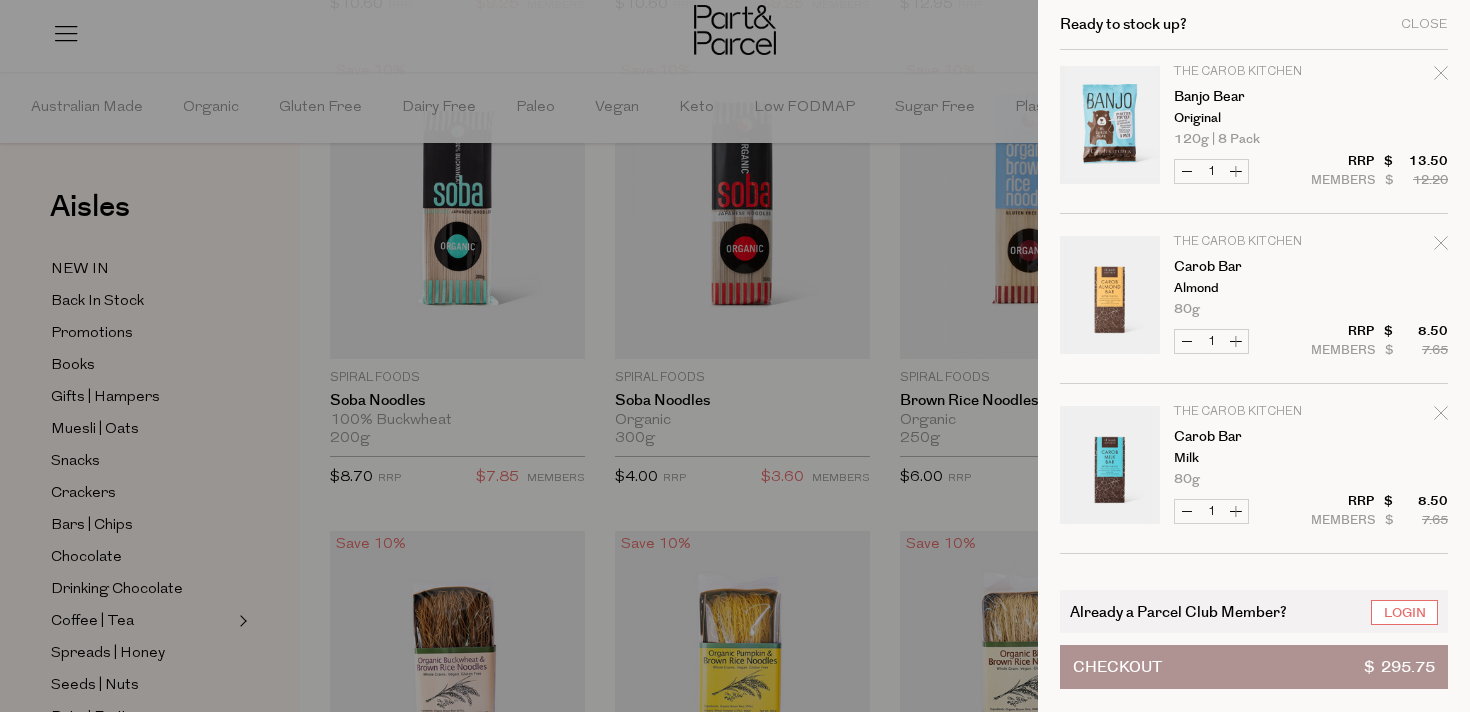 click 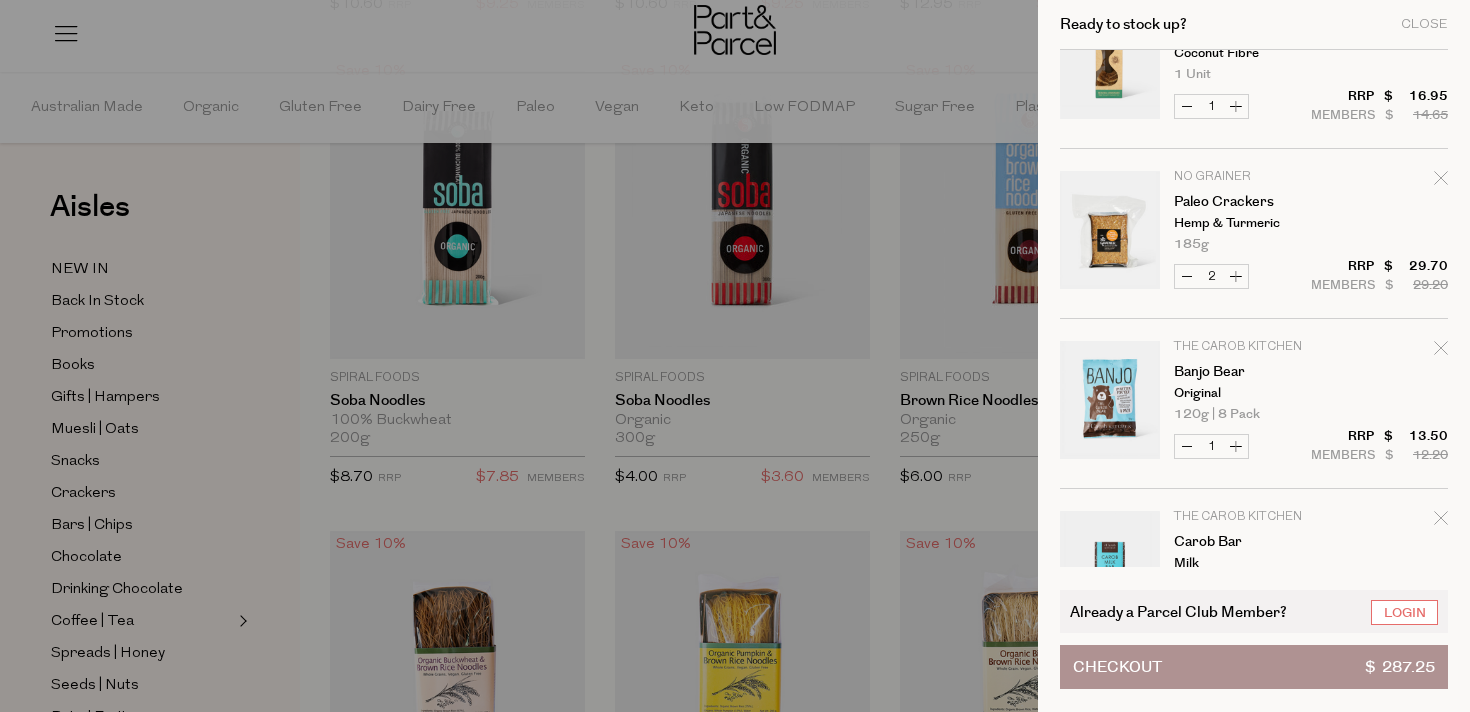 scroll, scrollTop: 1017, scrollLeft: 0, axis: vertical 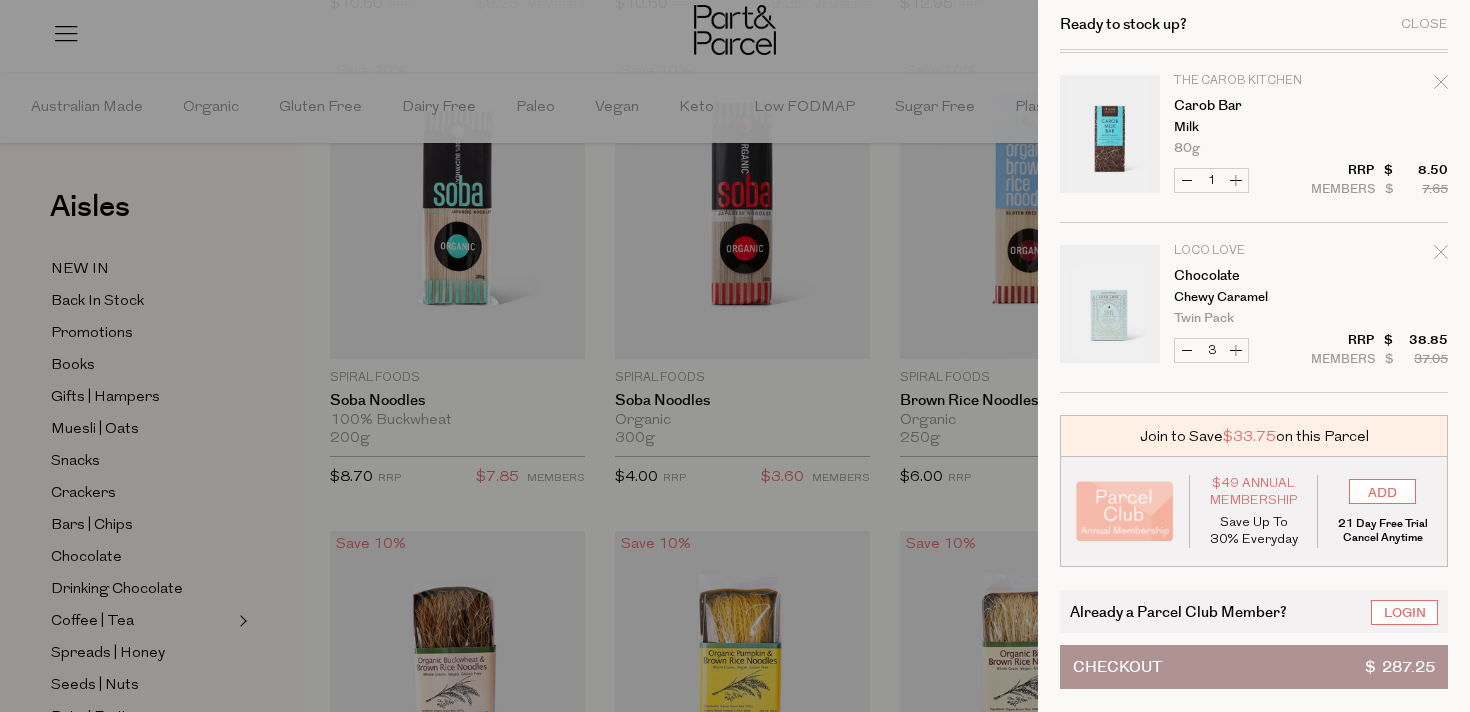 click 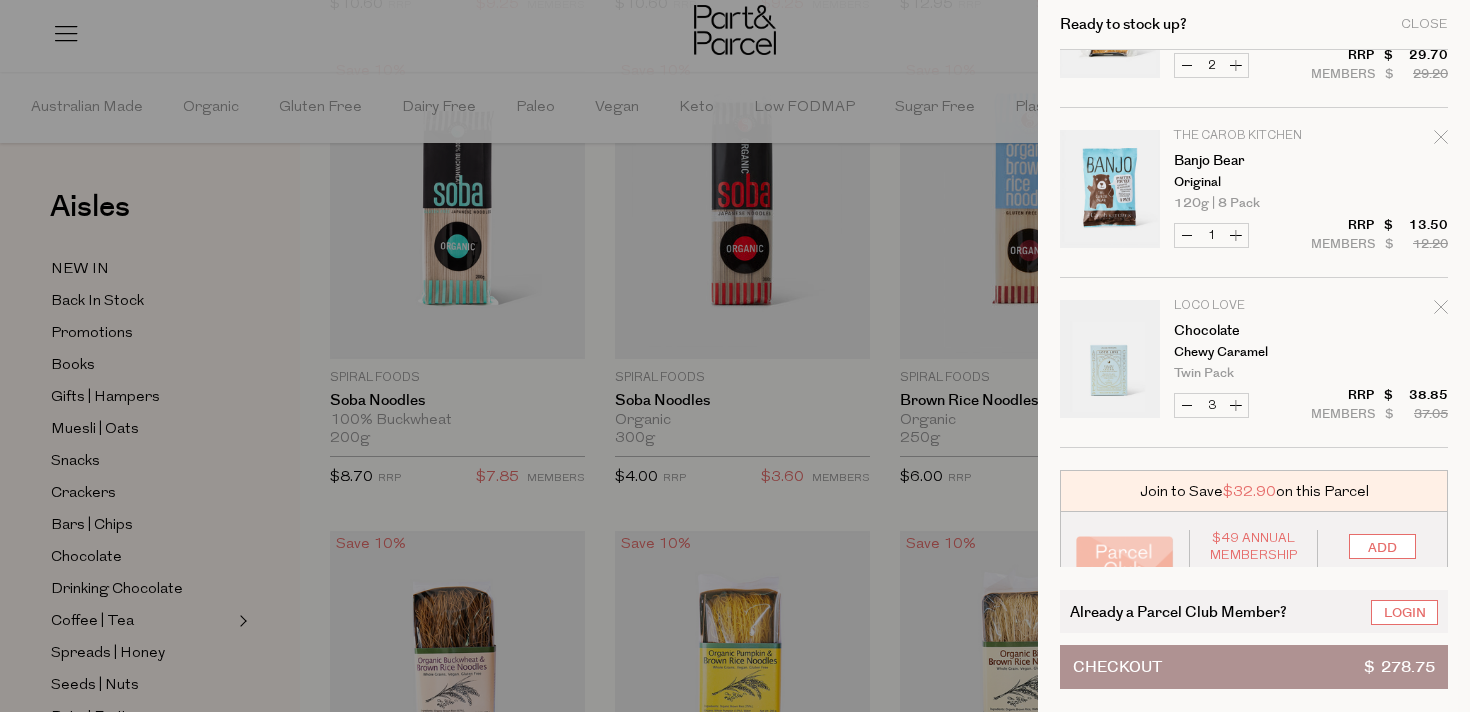 scroll, scrollTop: 847, scrollLeft: 0, axis: vertical 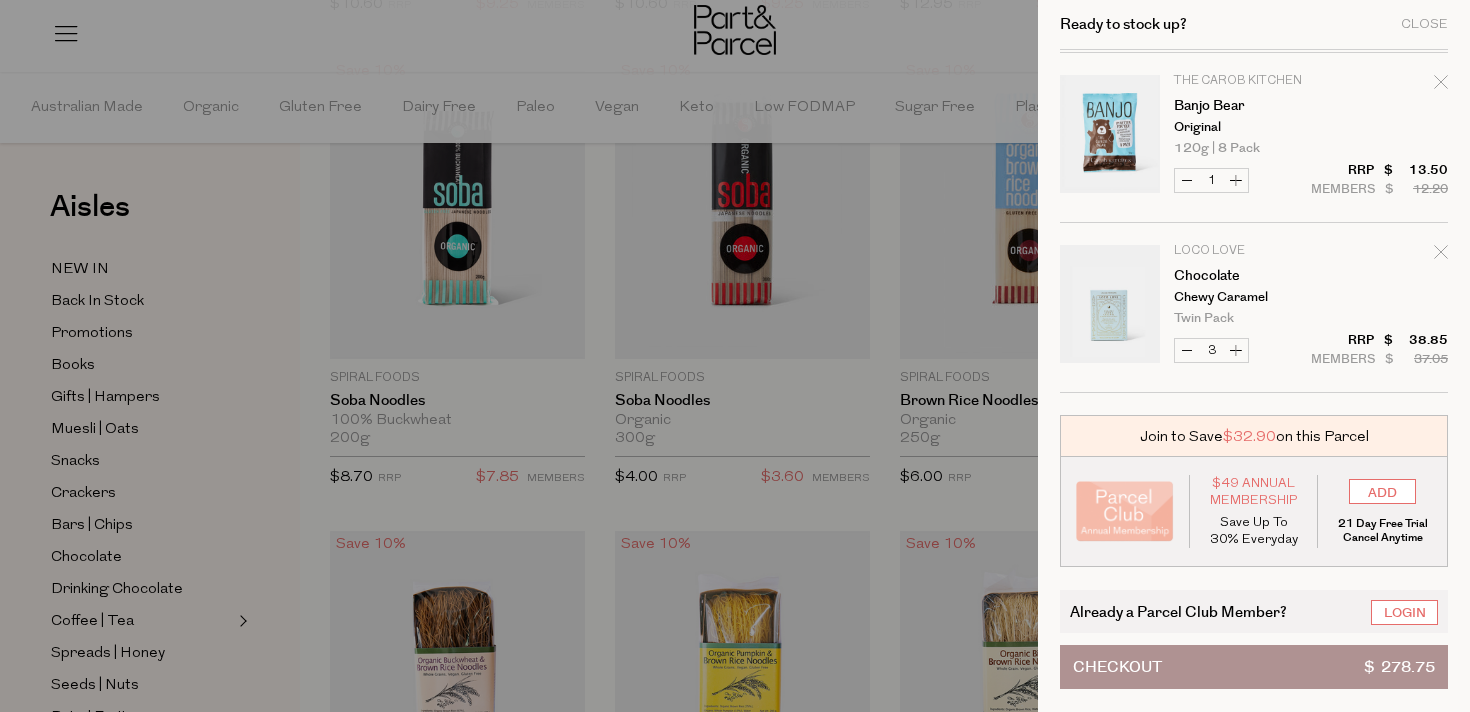 click at bounding box center (735, 356) 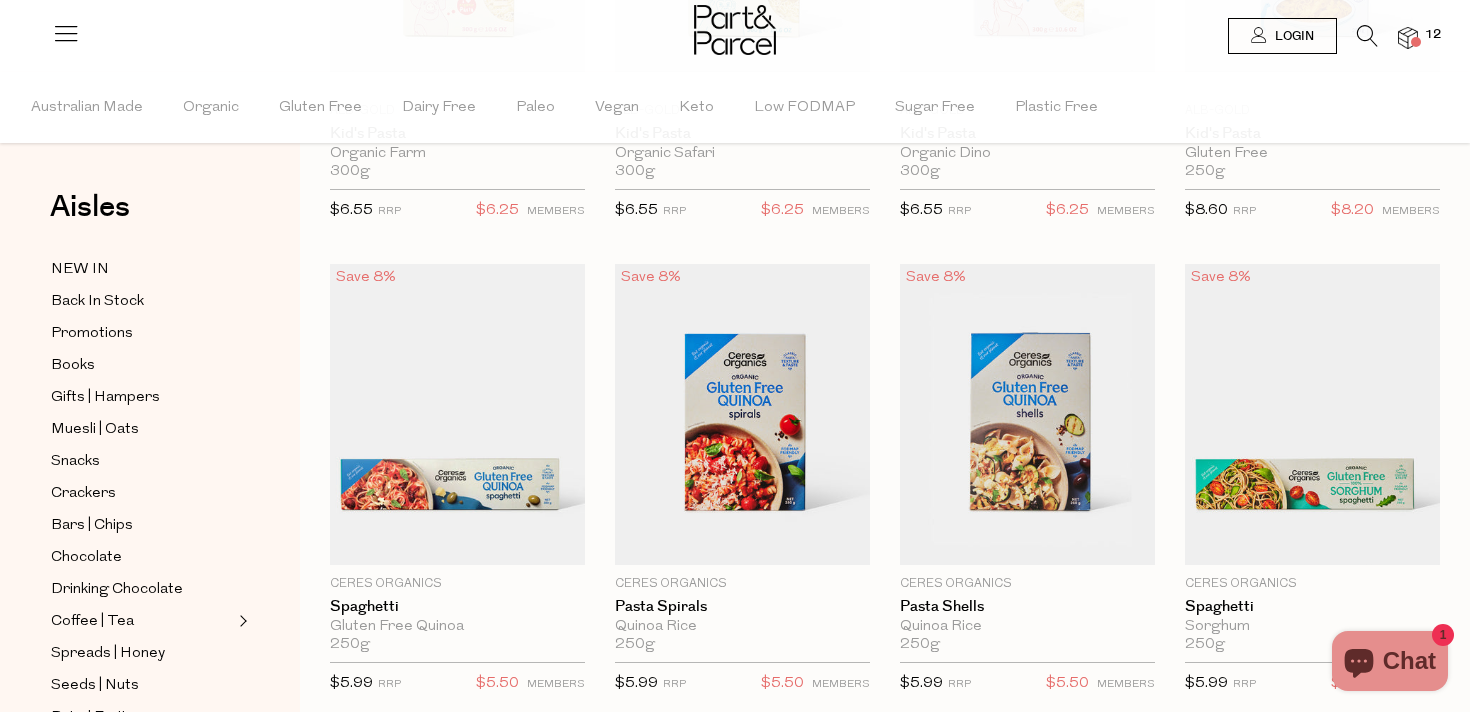 scroll, scrollTop: 0, scrollLeft: 0, axis: both 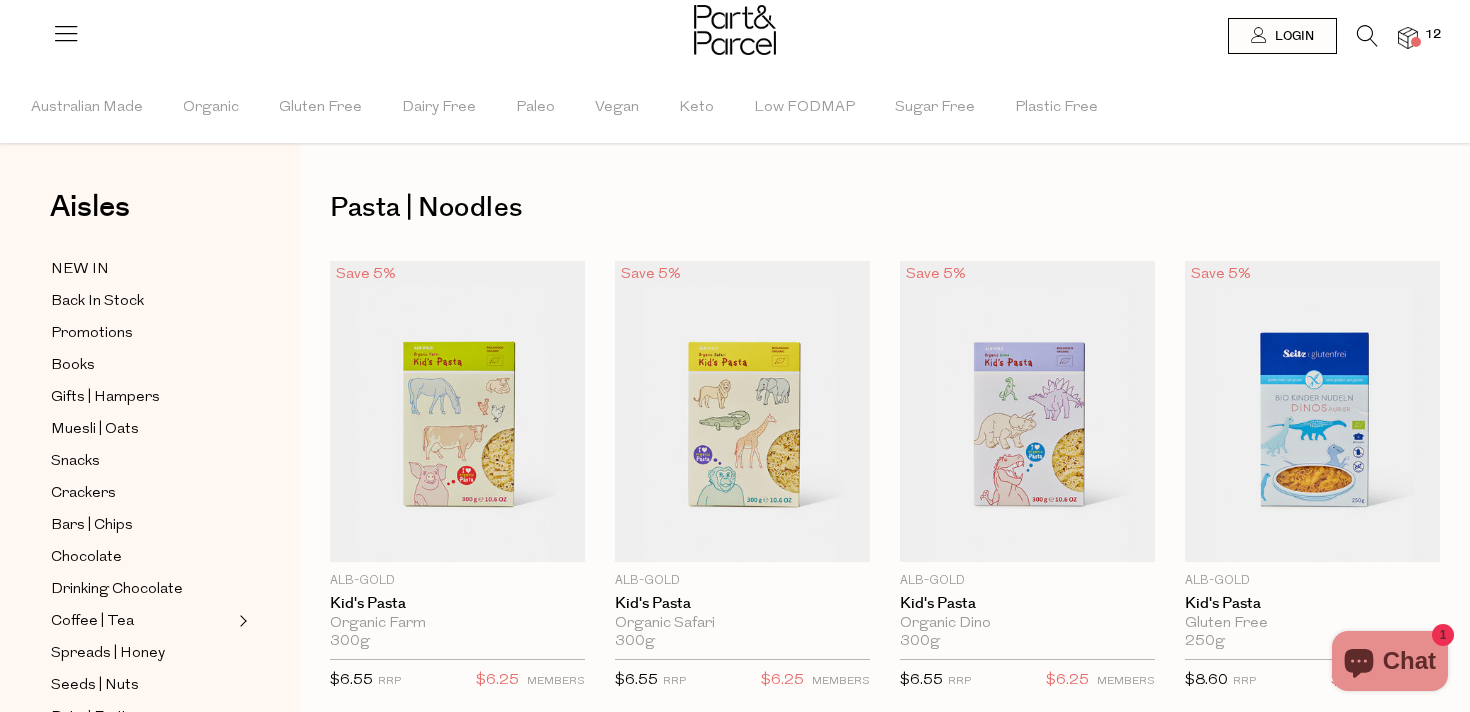 click at bounding box center [1367, 36] 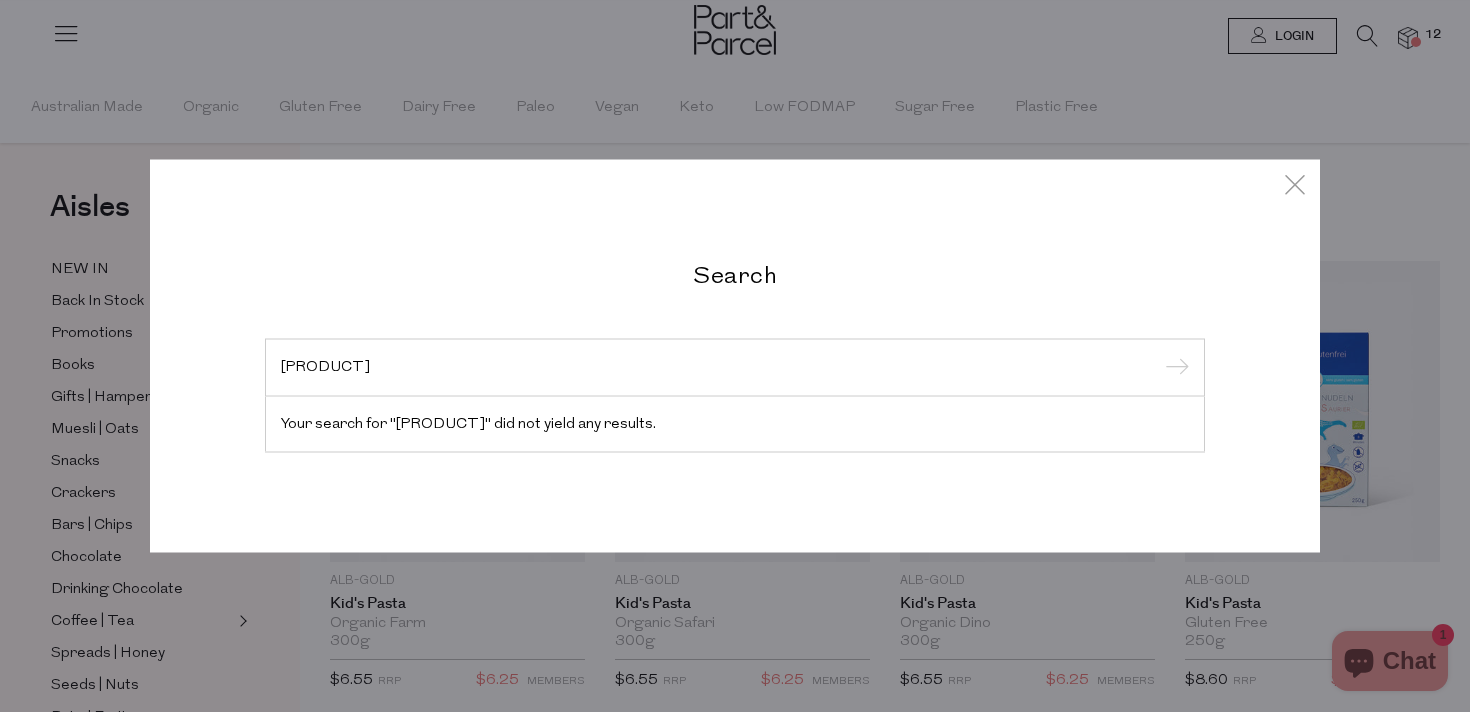 type on "[PRODUCT]" 